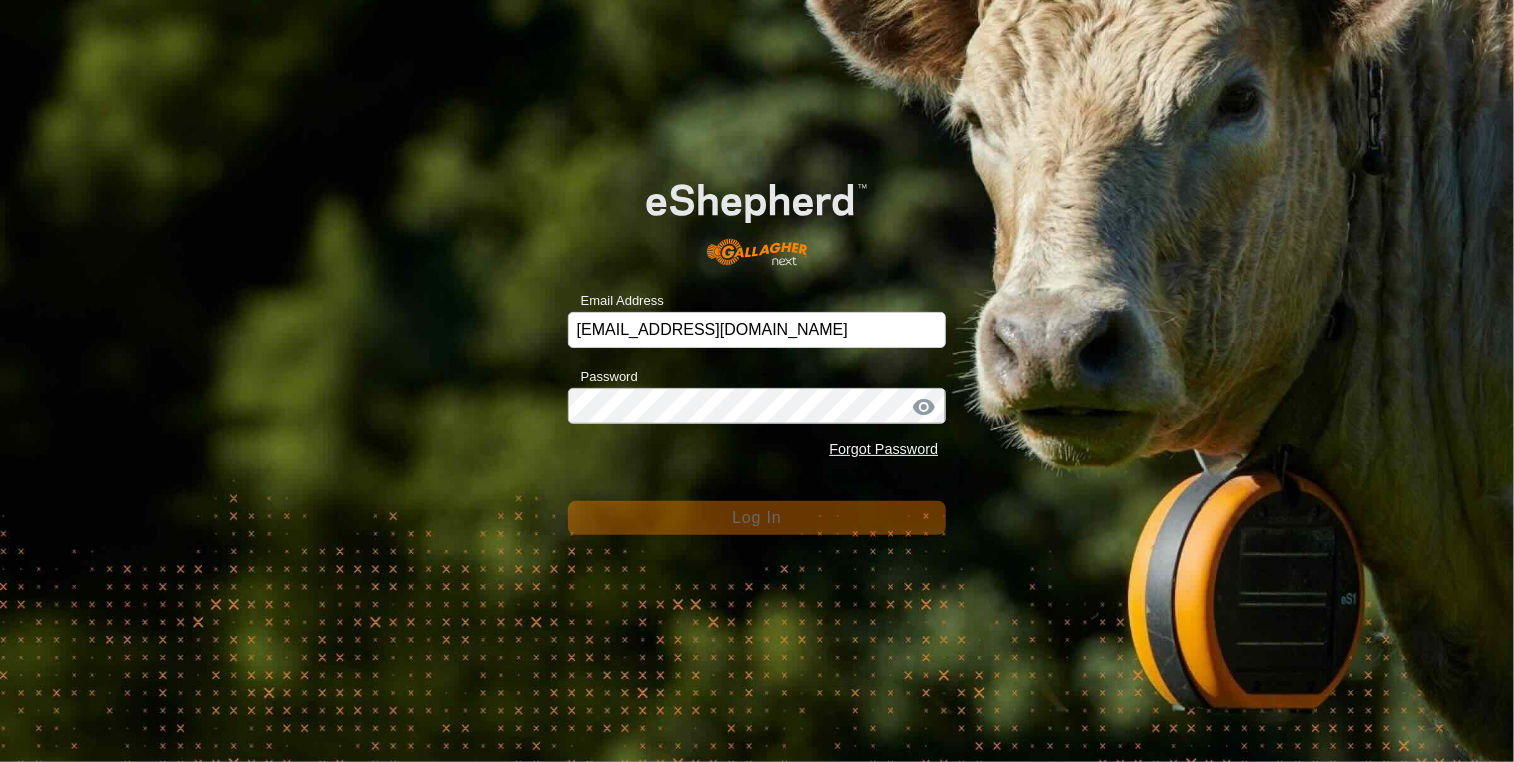 scroll, scrollTop: 0, scrollLeft: 0, axis: both 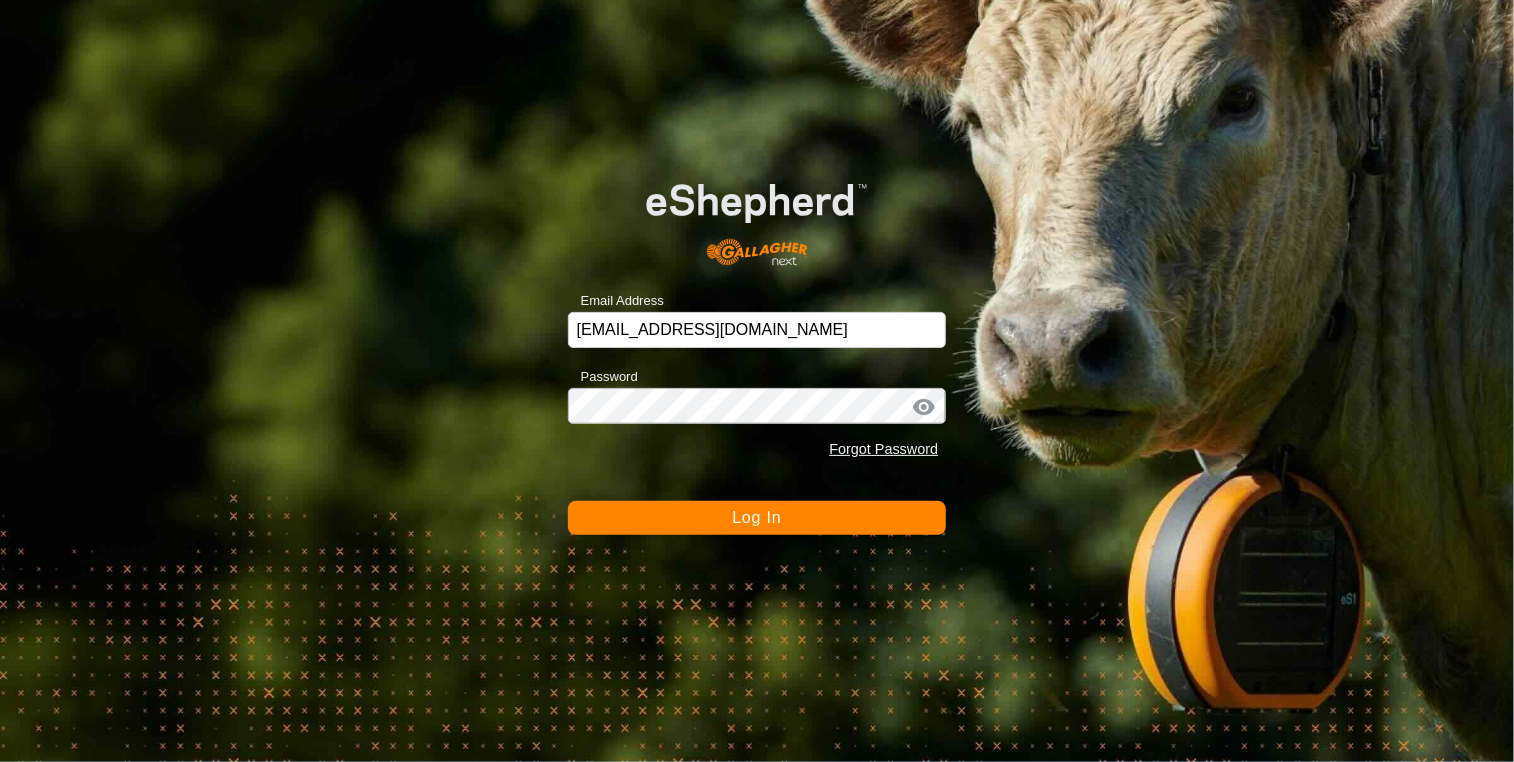 click on "Email Address [EMAIL_ADDRESS][DOMAIN_NAME] Password Forgot Password Log In" 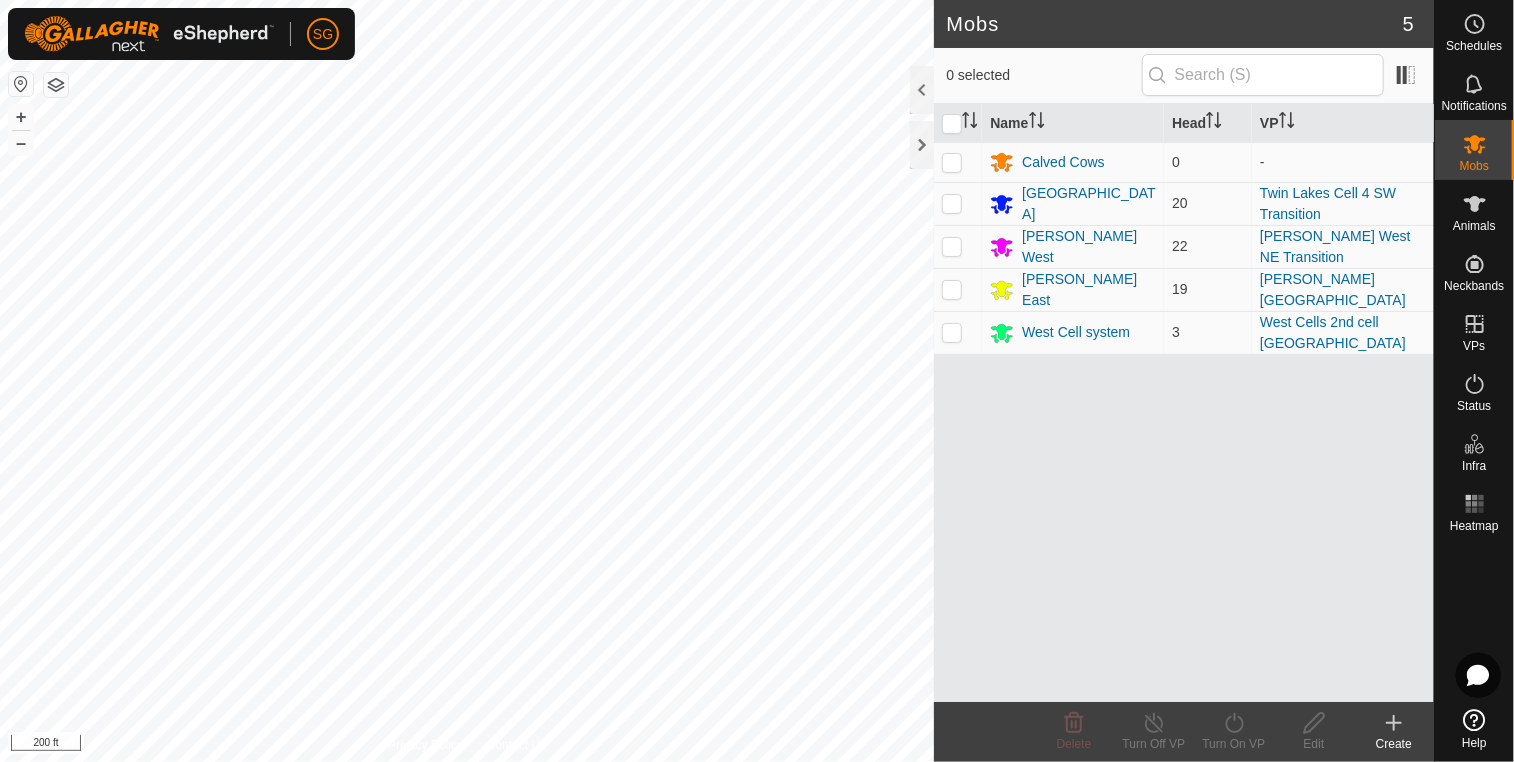 click on "SG Schedules Notifications Mobs Animals Neckbands VPs Status Infra Heatmap Help Mobs 5  0 selected   Name   Head   VP  Calved Cows 0  -  [GEOGRAPHIC_DATA] 20 Twin Lakes Cell 4 SW Transition [PERSON_NAME] West 22 [PERSON_NAME] West NE Transition [PERSON_NAME][GEOGRAPHIC_DATA] 19 [PERSON_NAME] East North Central West Cell system 3 West Cells 2nd cell East end Delete  Turn Off VP   Turn On VP   Edit   Create  Privacy Policy Contact Us
Pothole 3
Type:   other
Capacity:  1000L
Water Level:  100%
Drinkable:  Yes
+ – ⇧ i 200 ft" at bounding box center [757, 381] 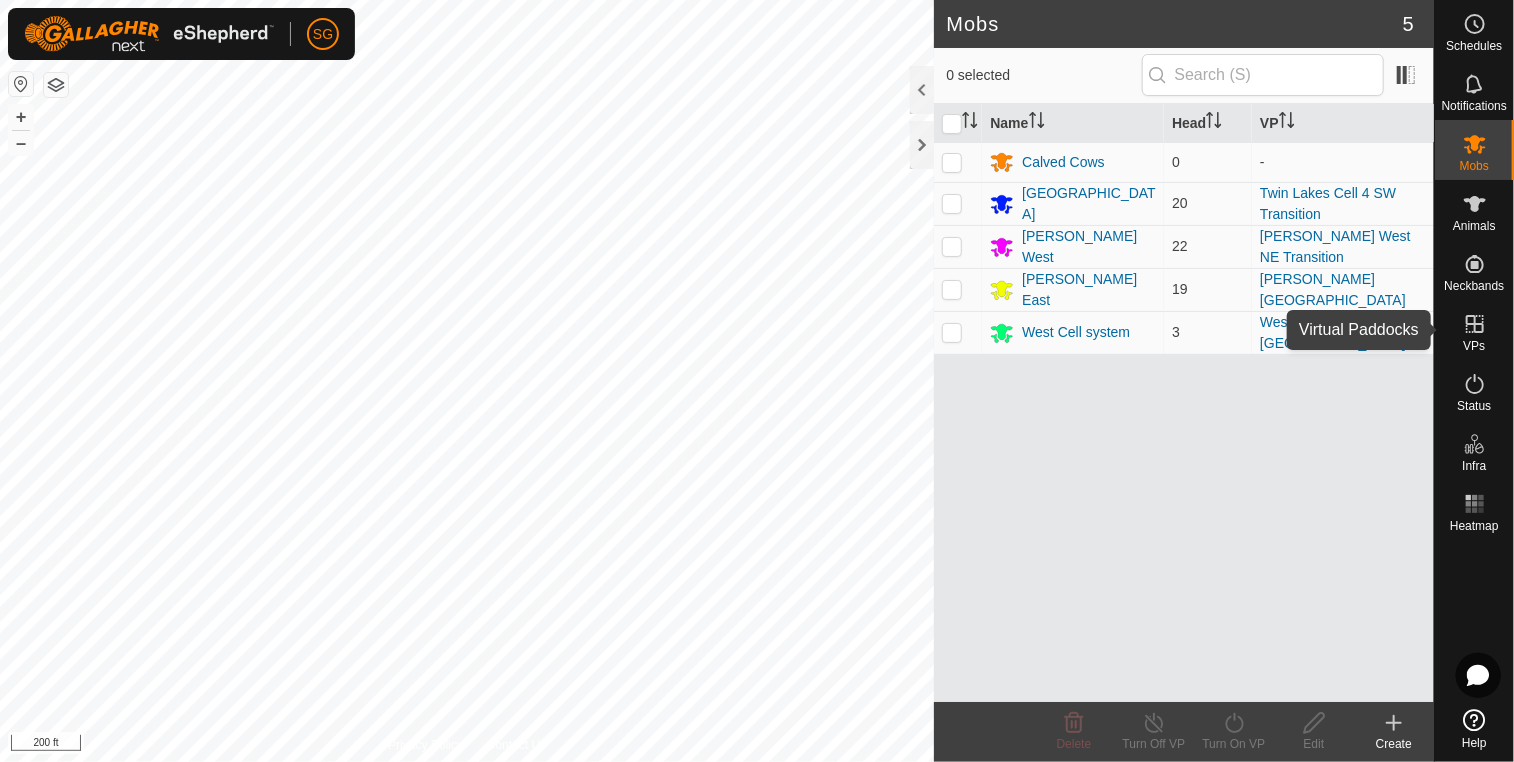click 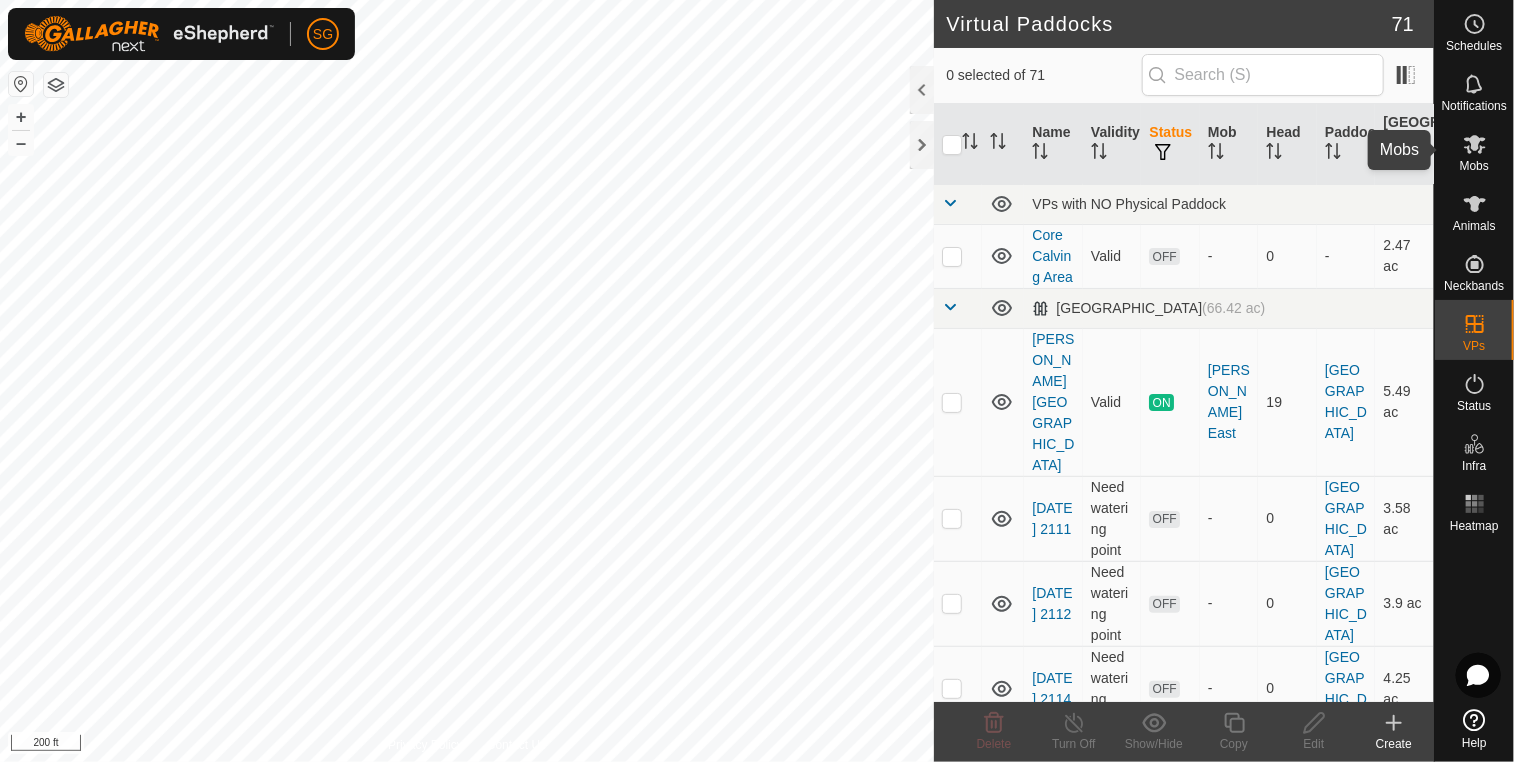 click 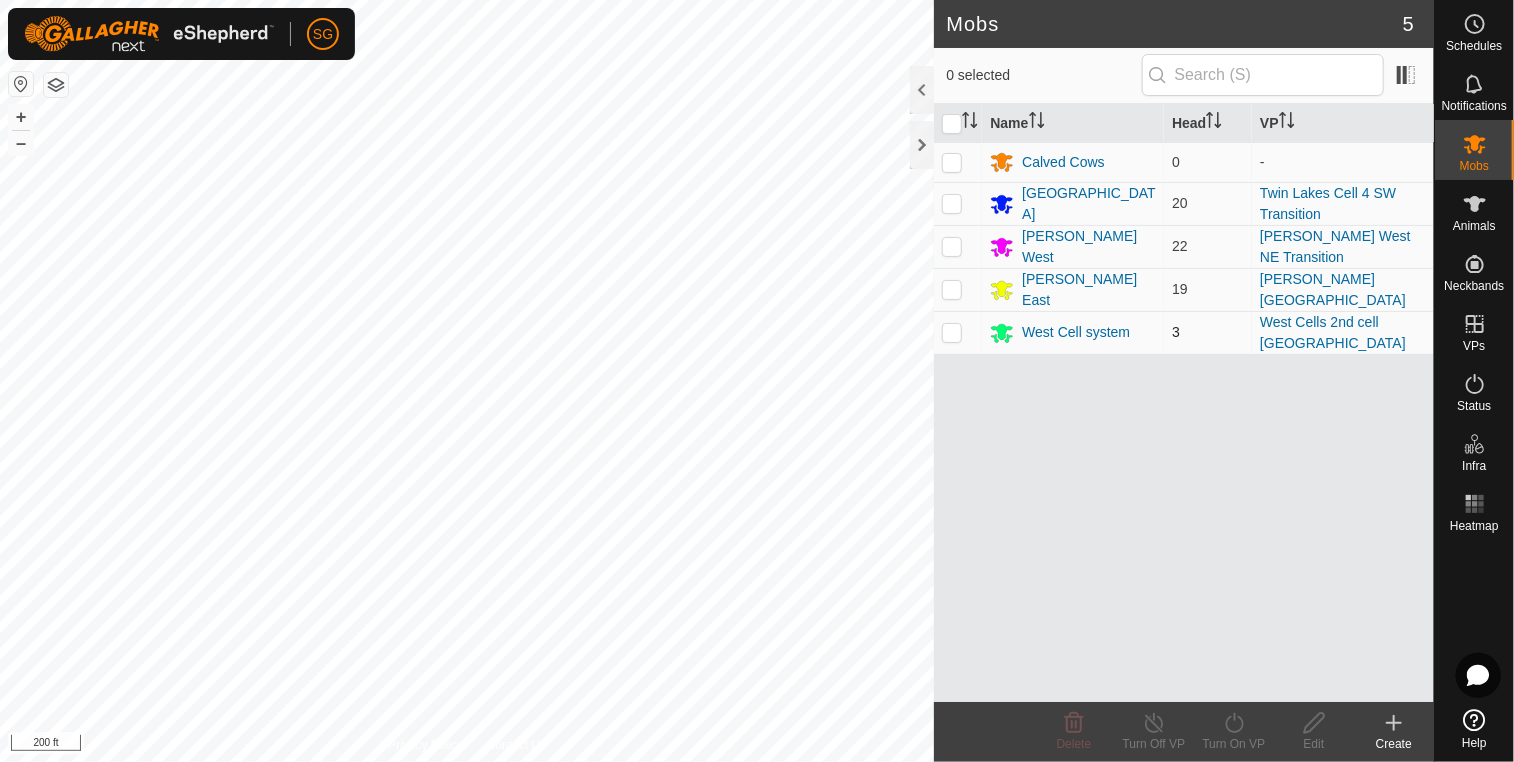 click at bounding box center [952, 332] 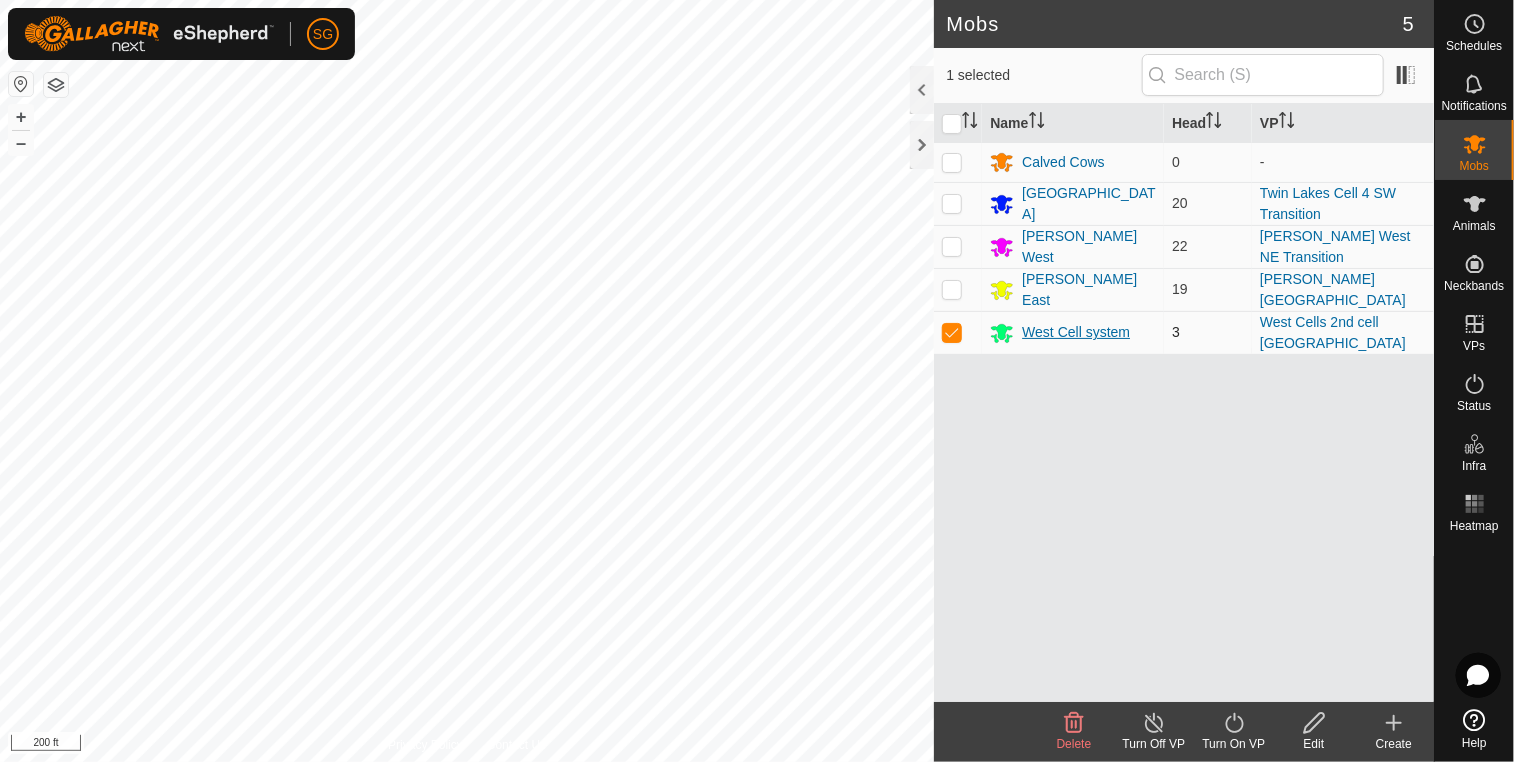 click on "West Cell system" at bounding box center (1076, 332) 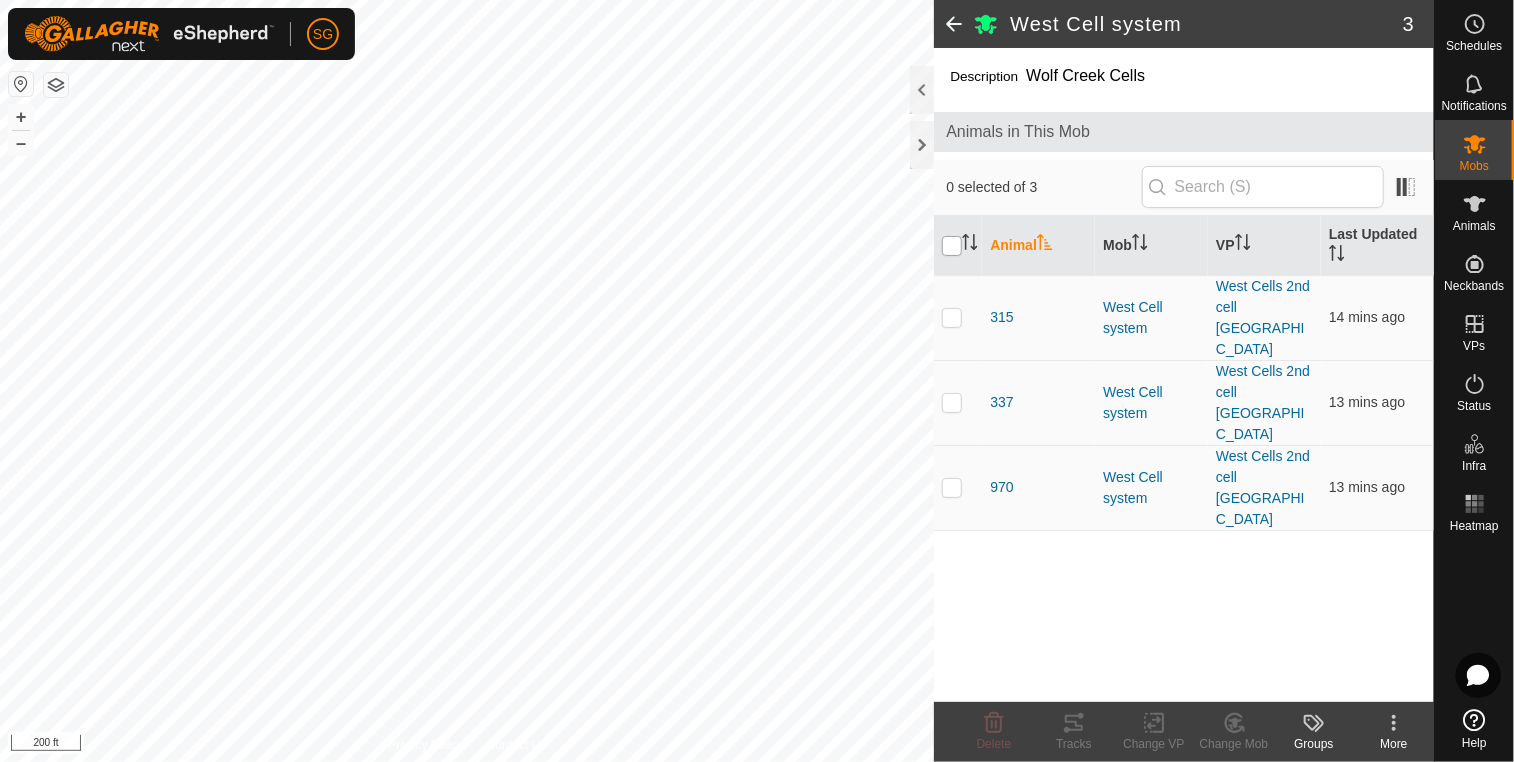 click at bounding box center (952, 246) 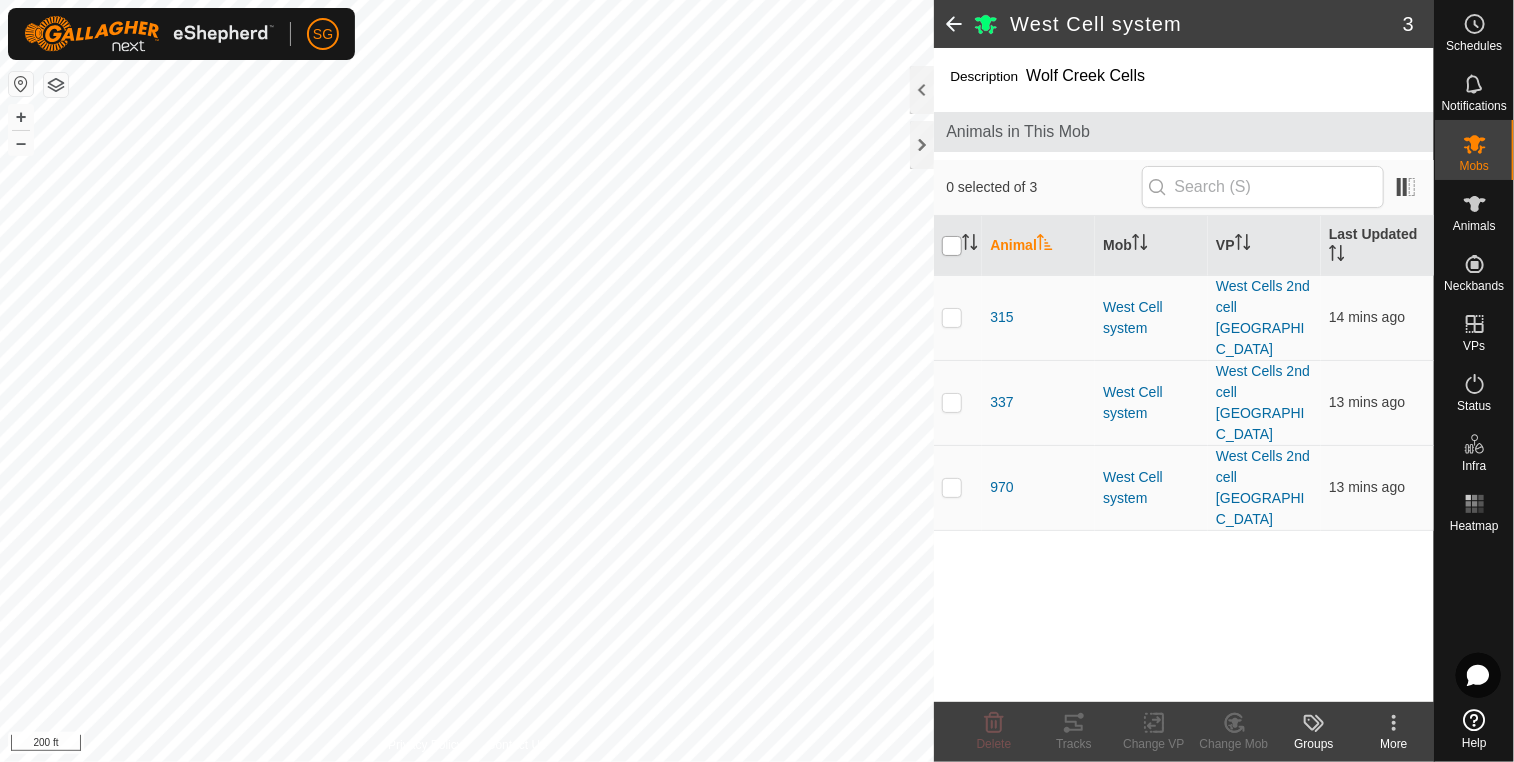 checkbox on "true" 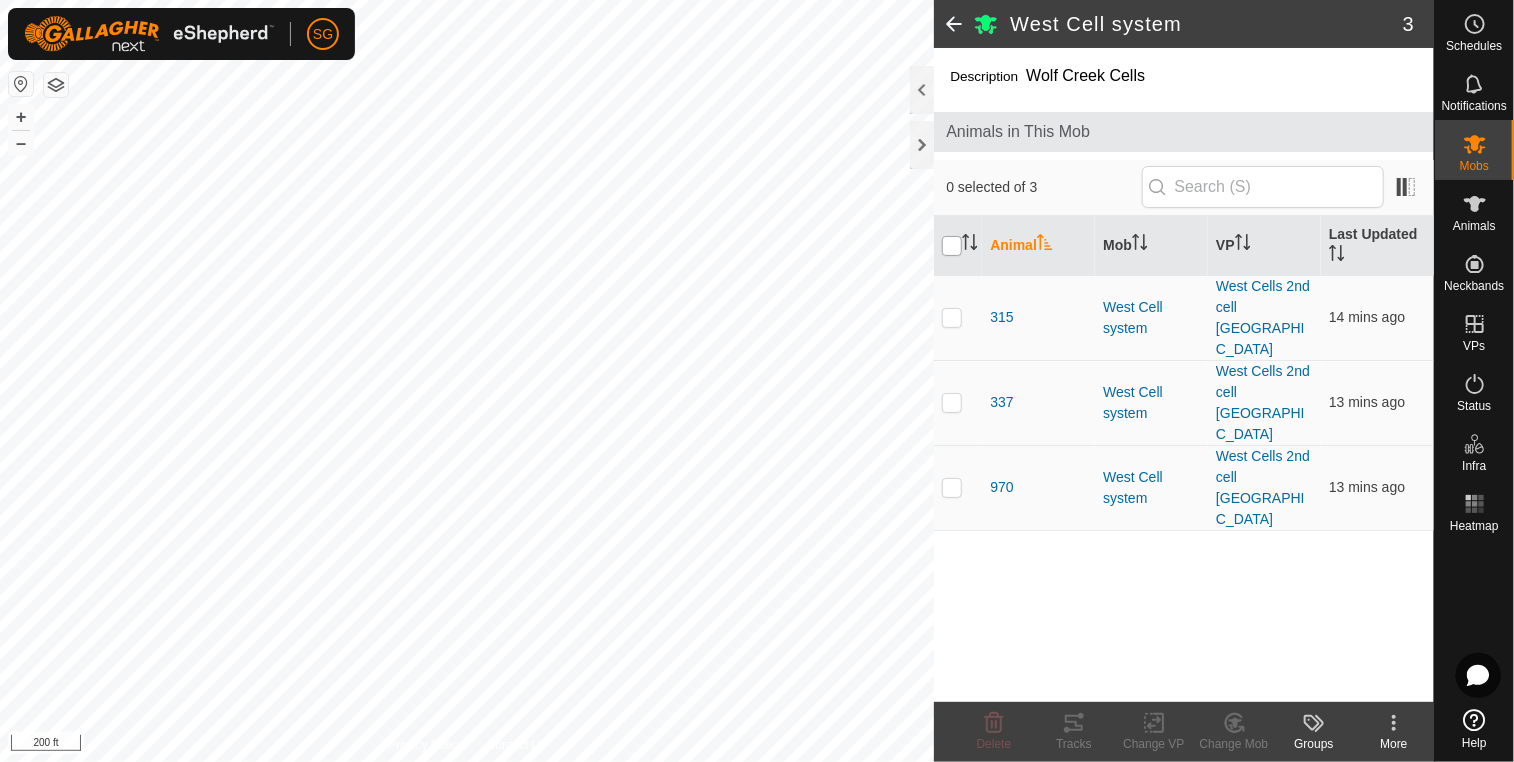 checkbox on "true" 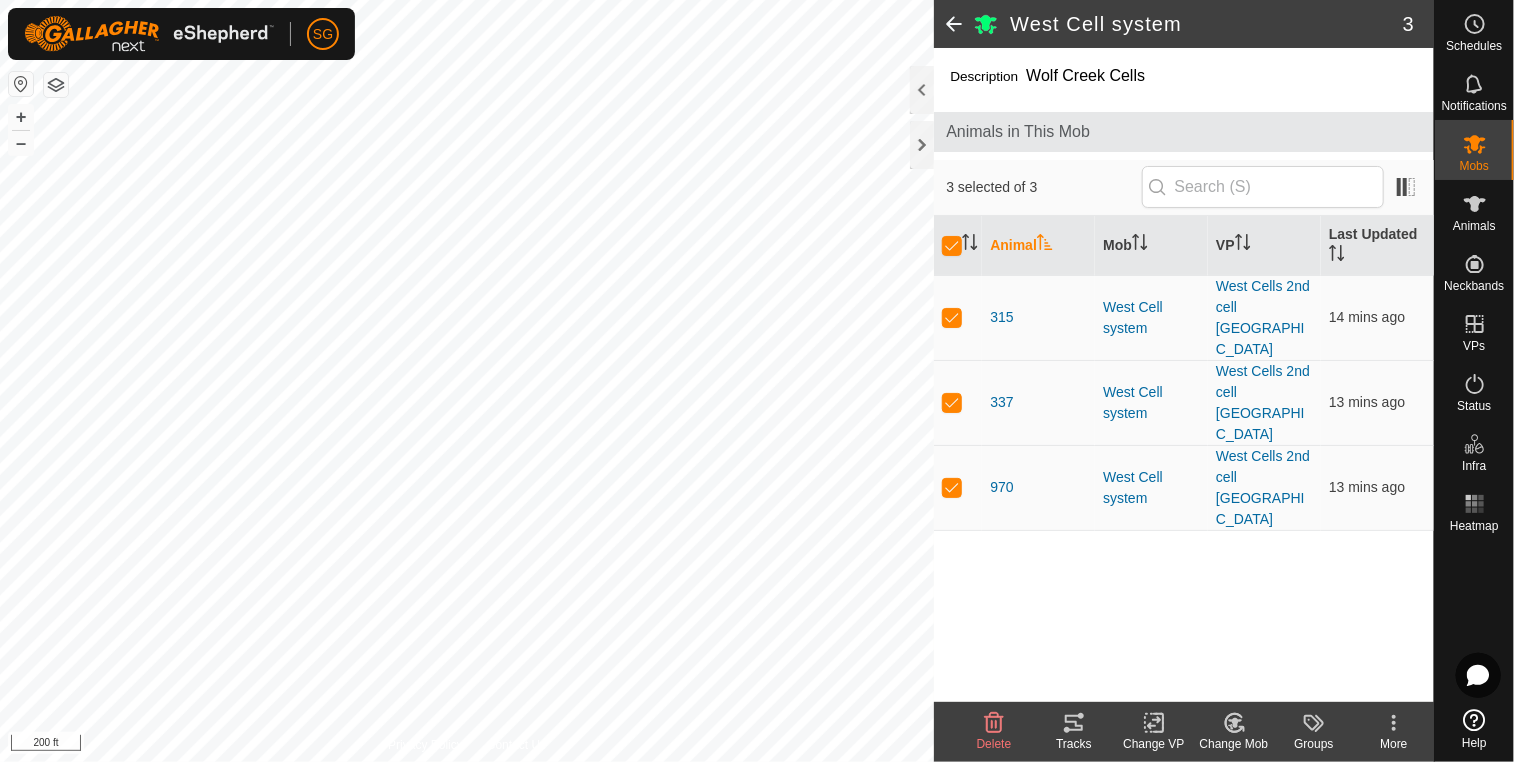 click 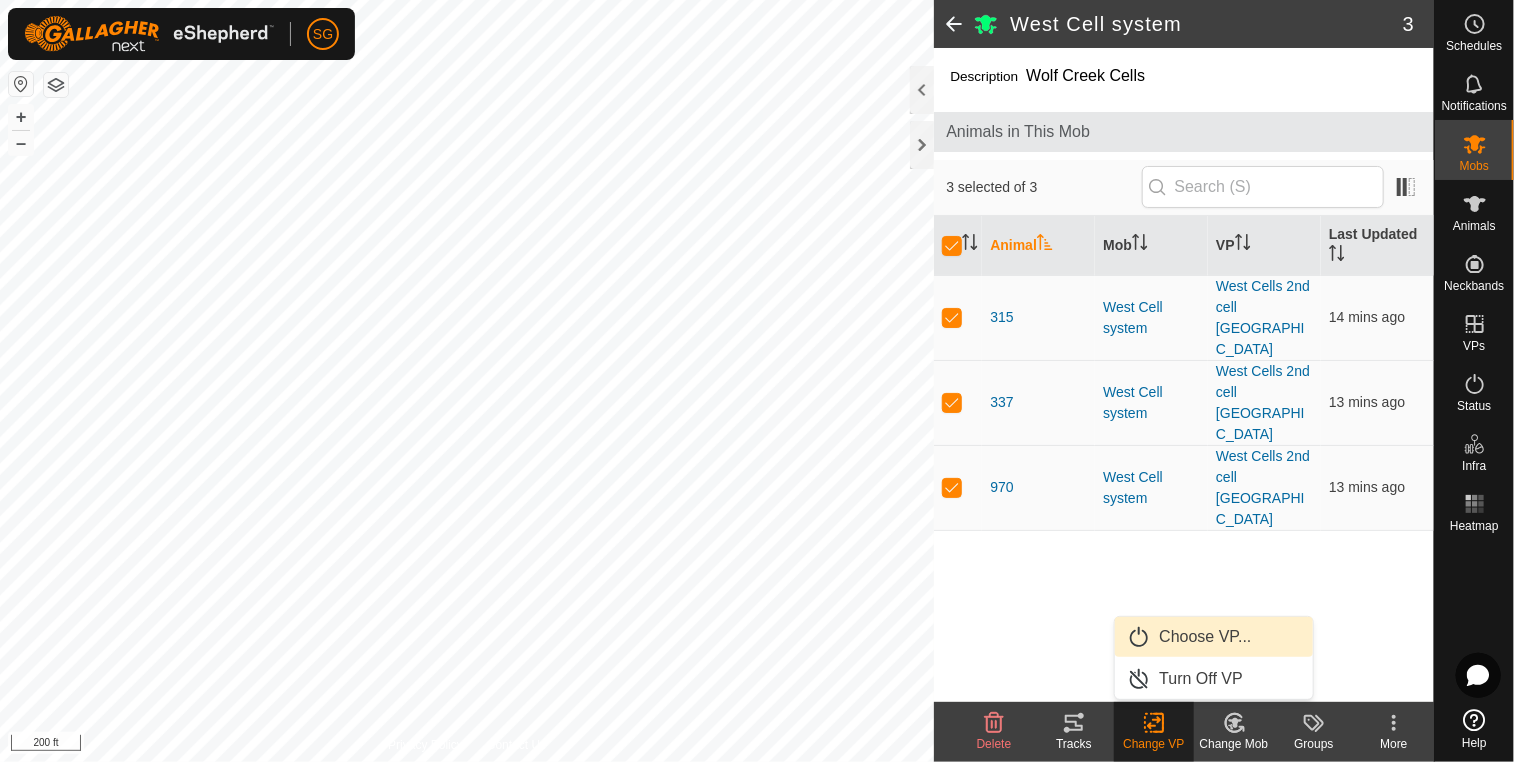 click on "Choose VP..." at bounding box center [1214, 637] 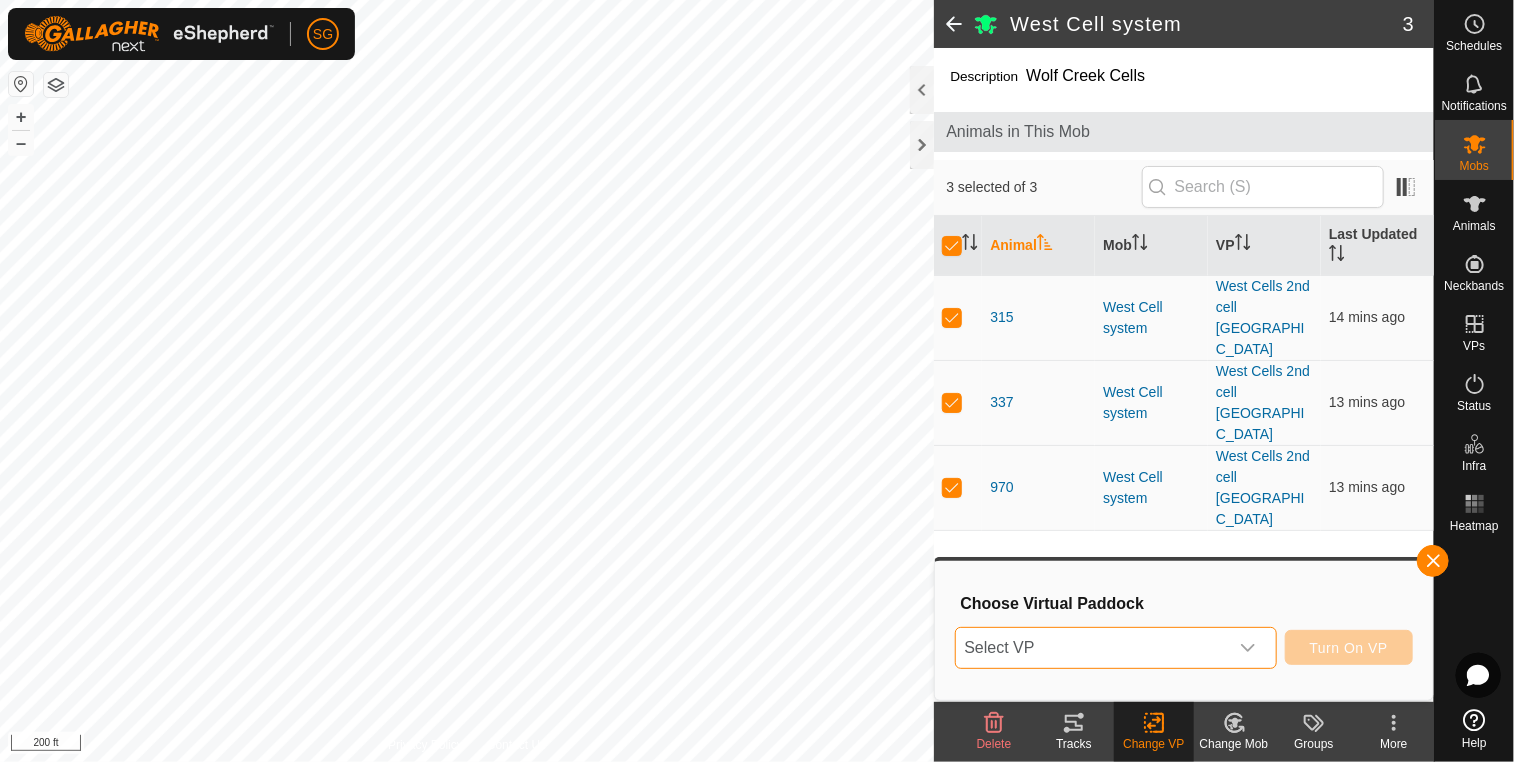 click on "Select VP" at bounding box center (1091, 648) 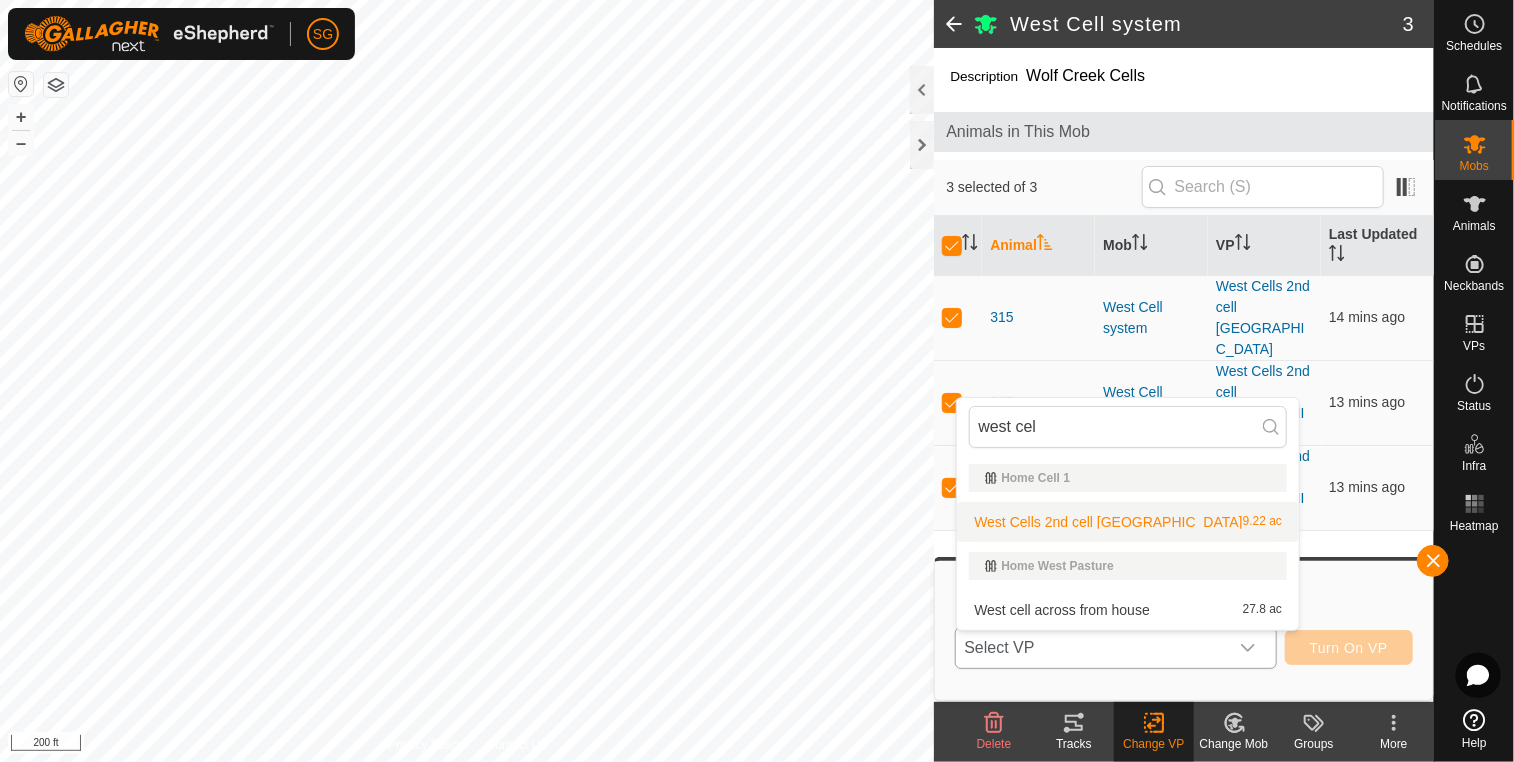 type on "west cell" 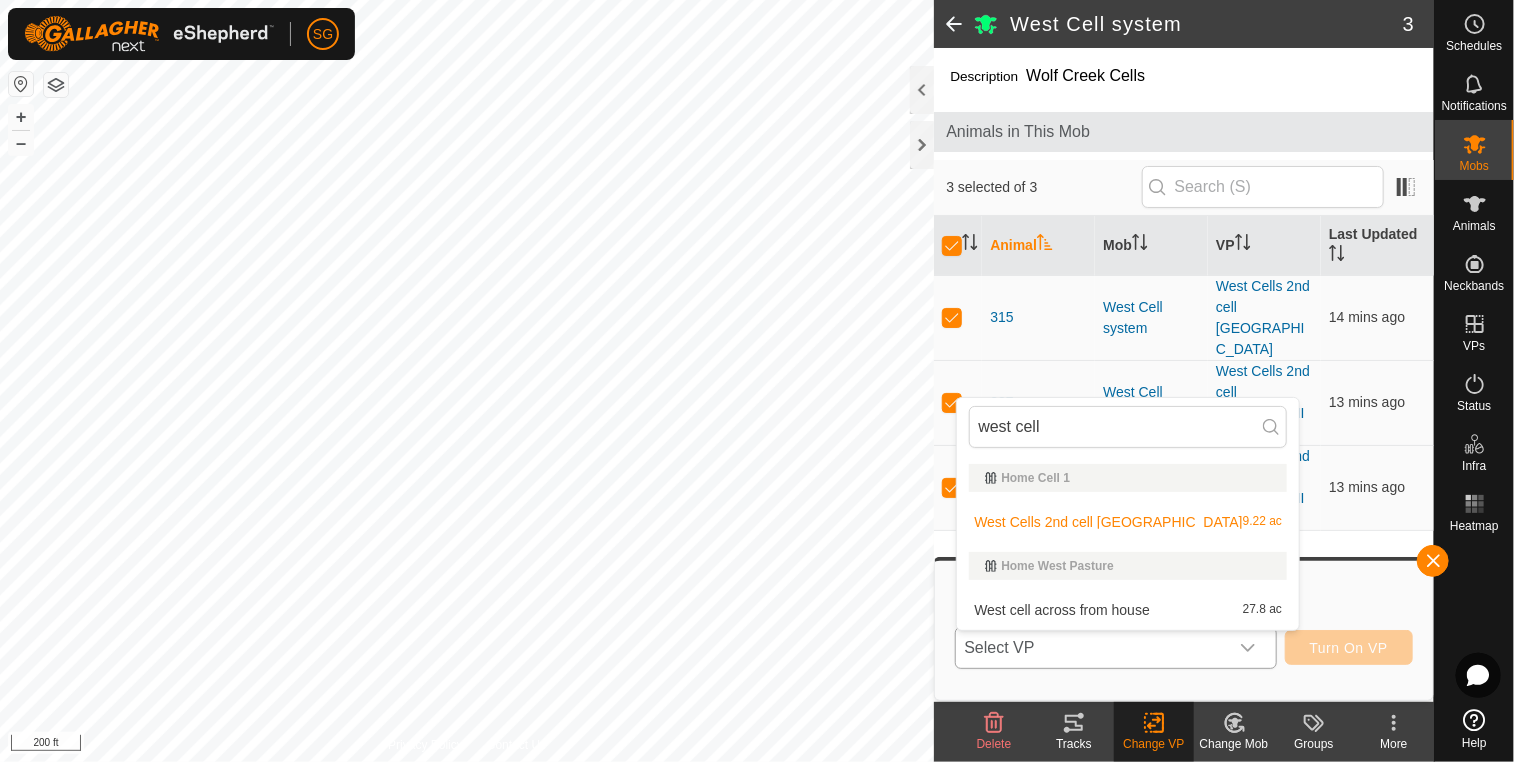 type 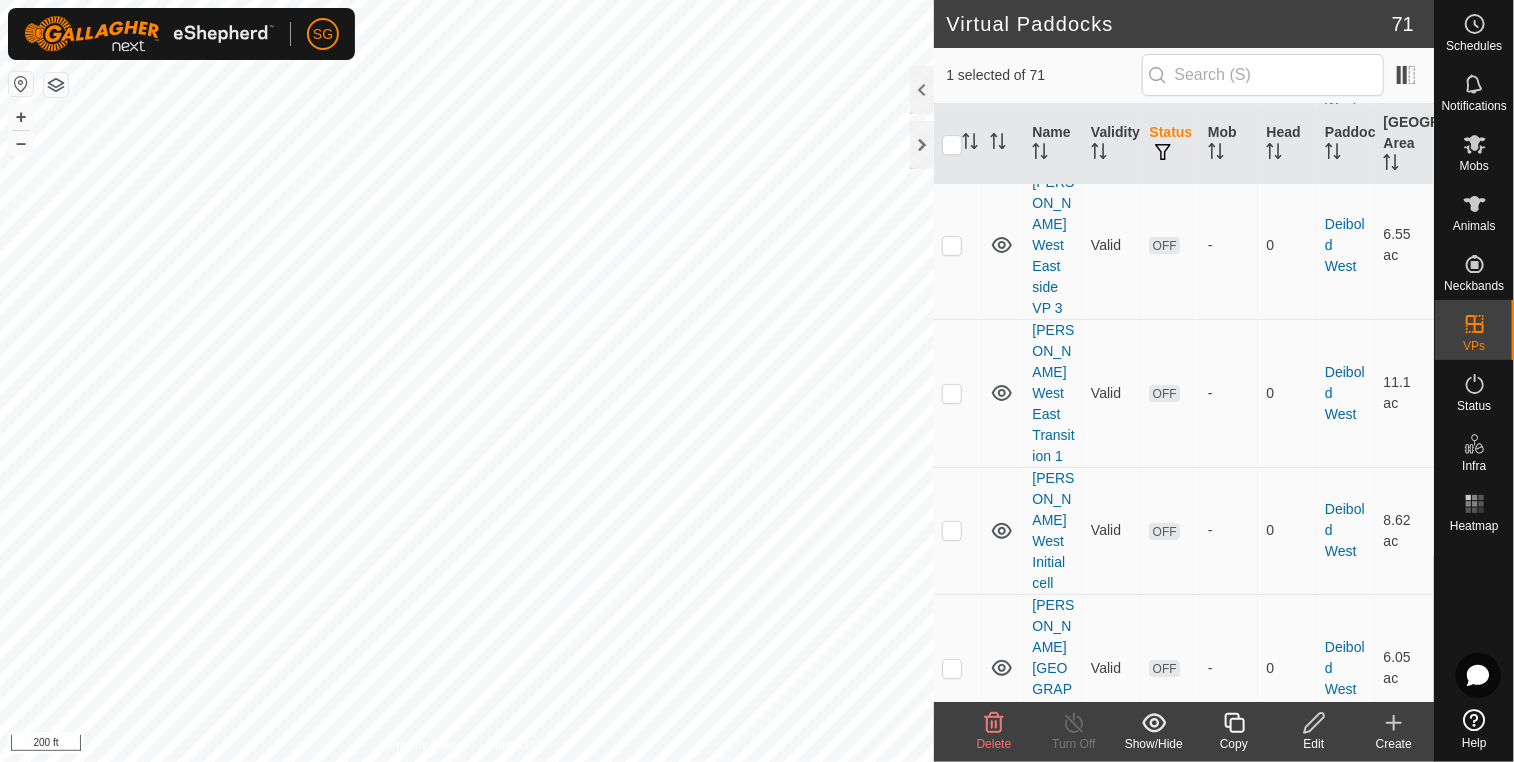 scroll, scrollTop: 3200, scrollLeft: 0, axis: vertical 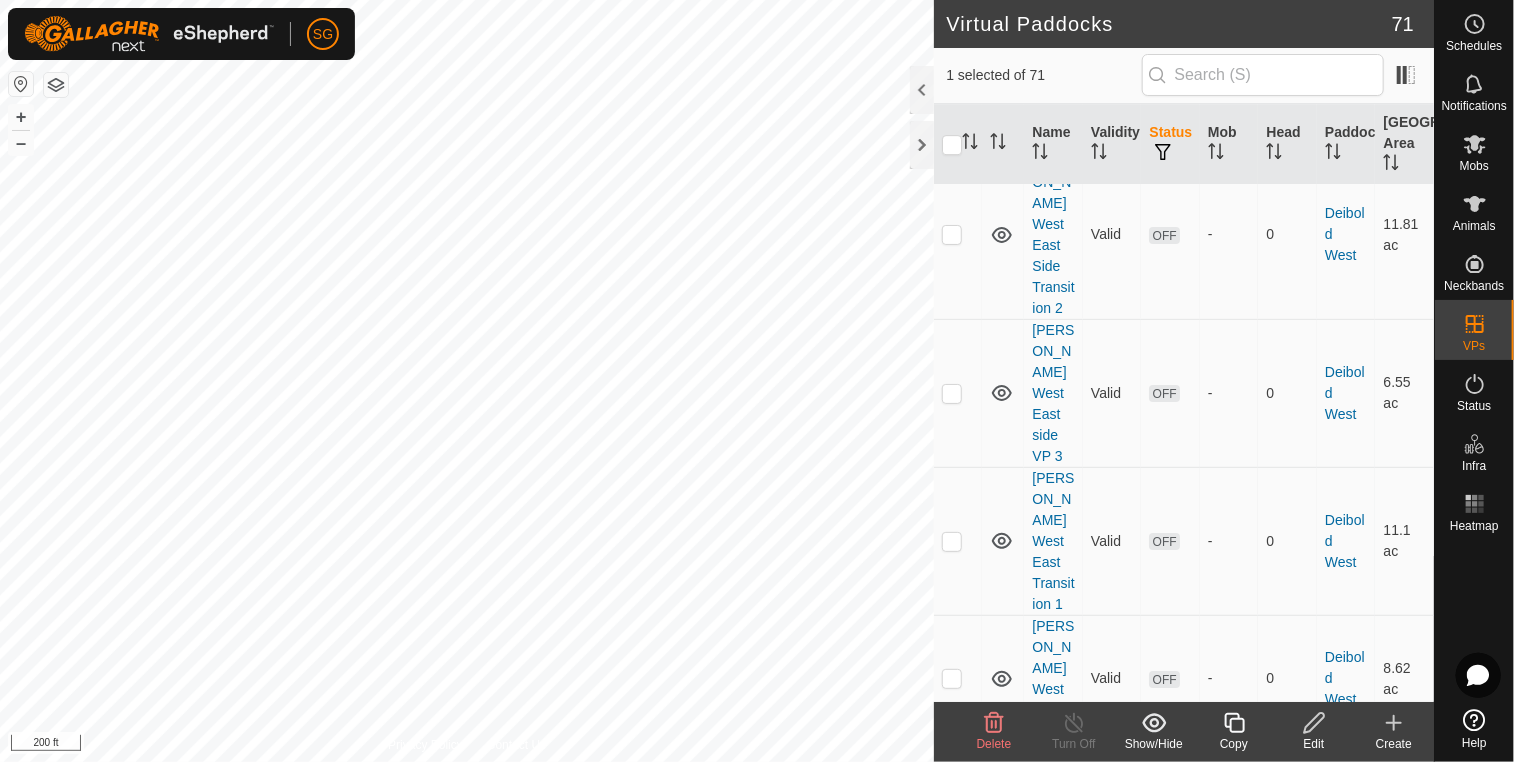 click at bounding box center (952, 1174) 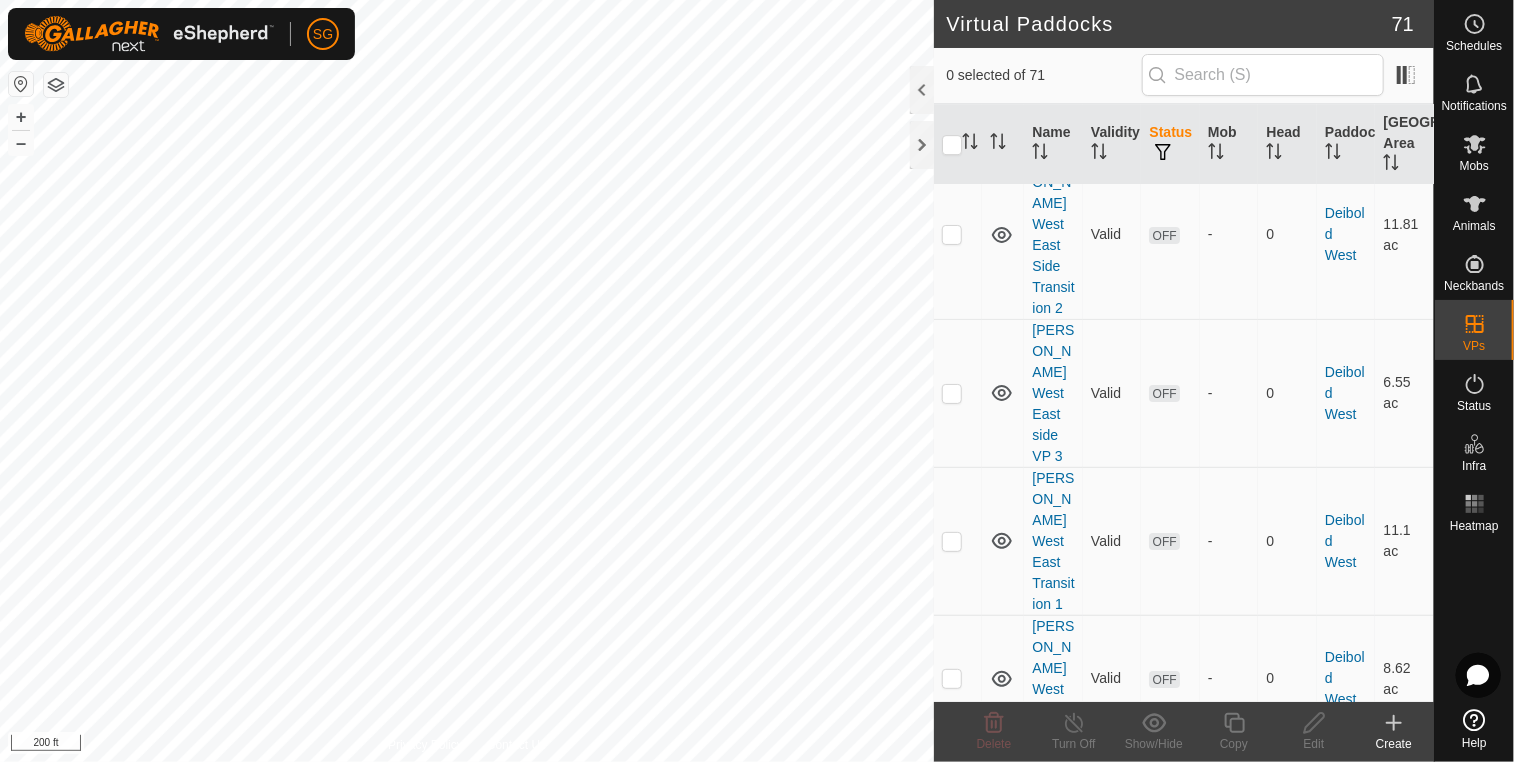 checkbox on "true" 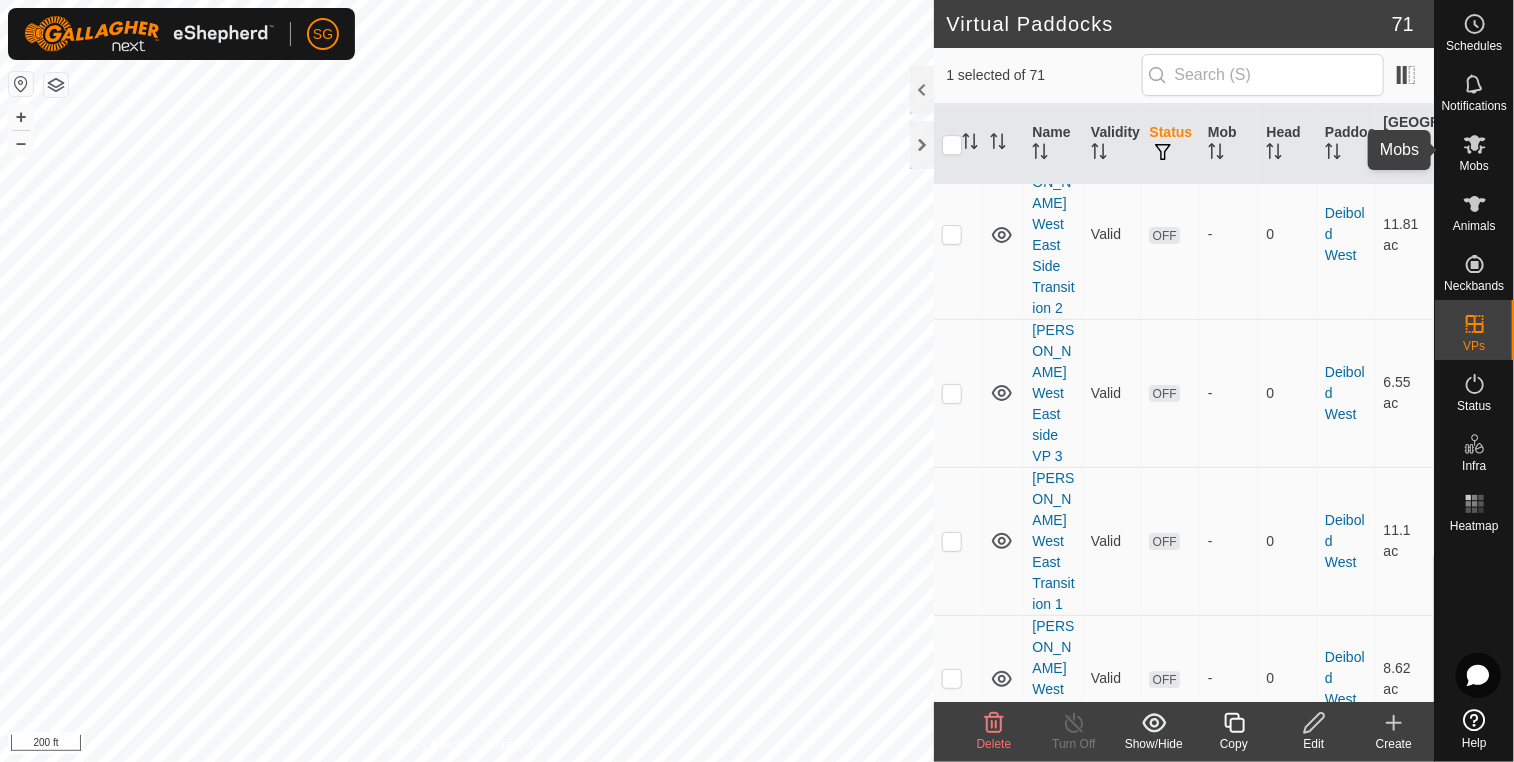 click 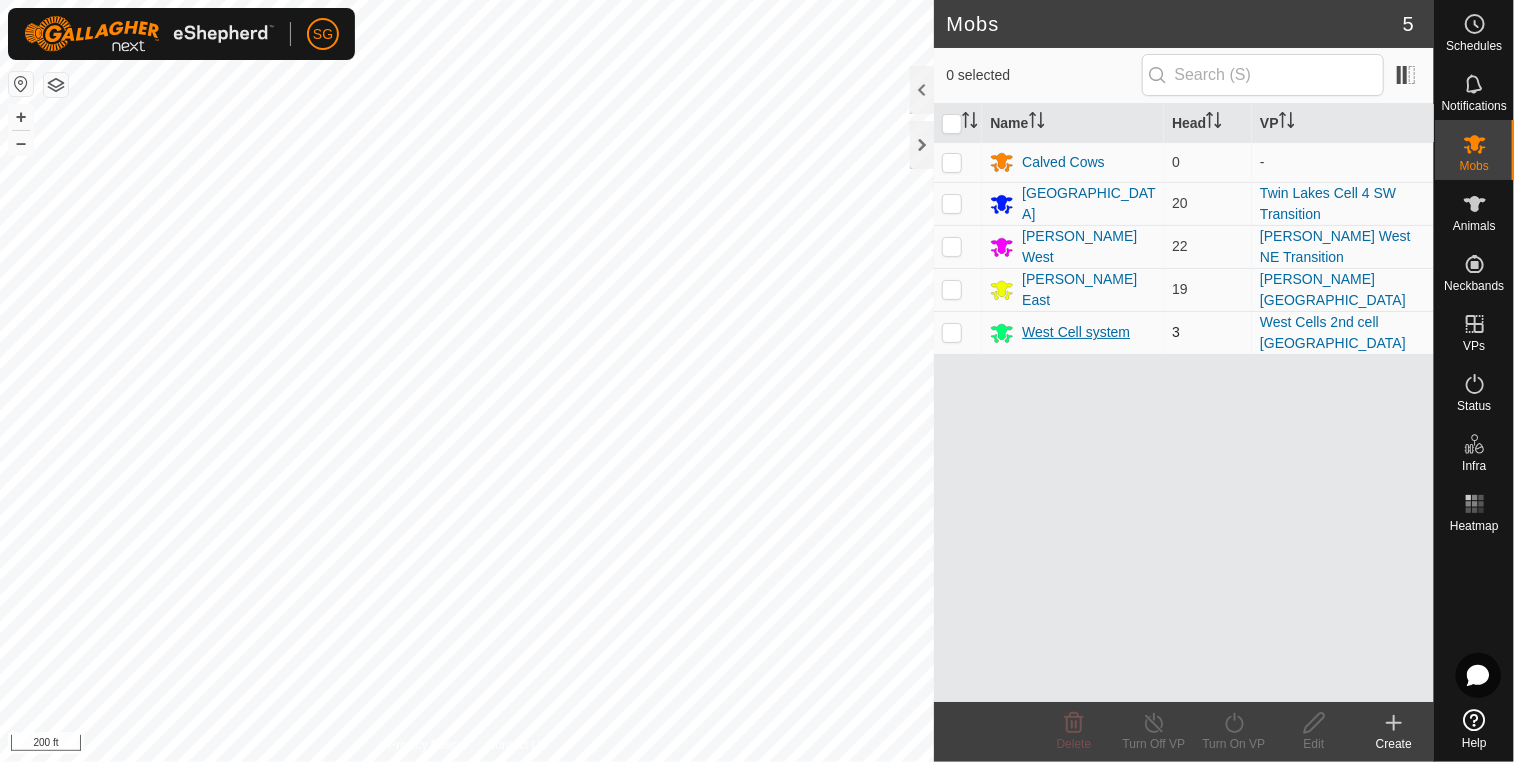 click on "West Cell system" at bounding box center [1076, 332] 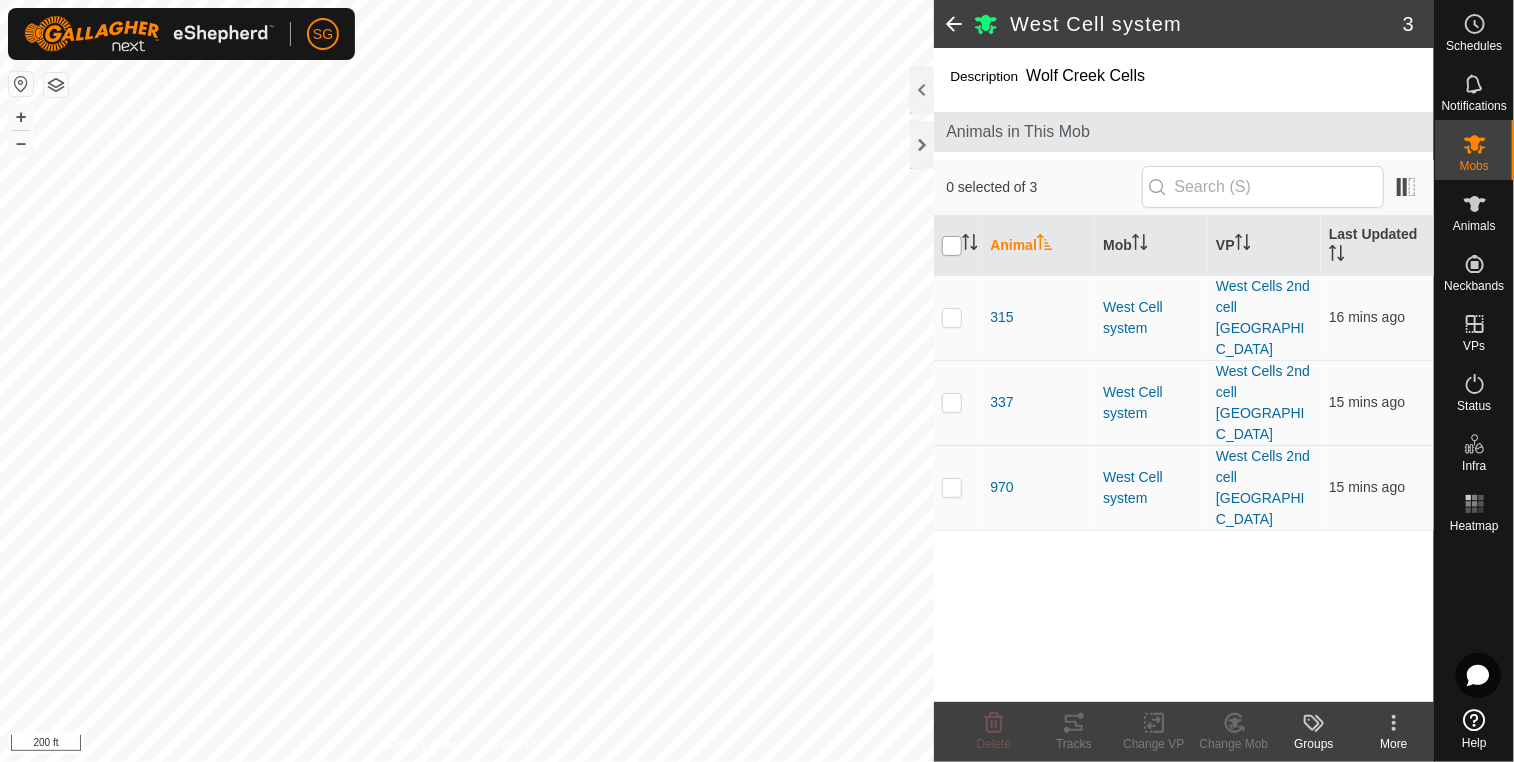 click at bounding box center [952, 246] 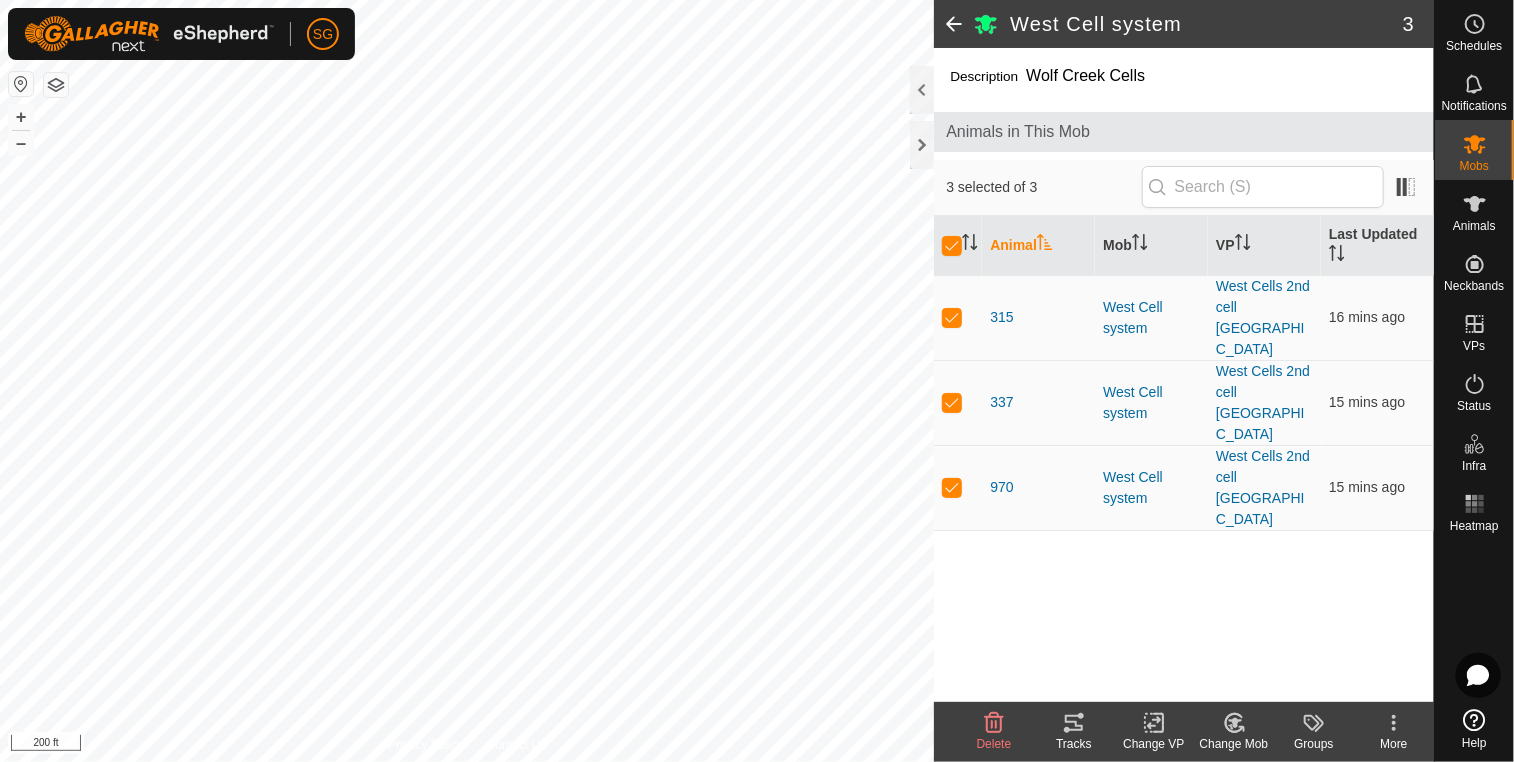 click 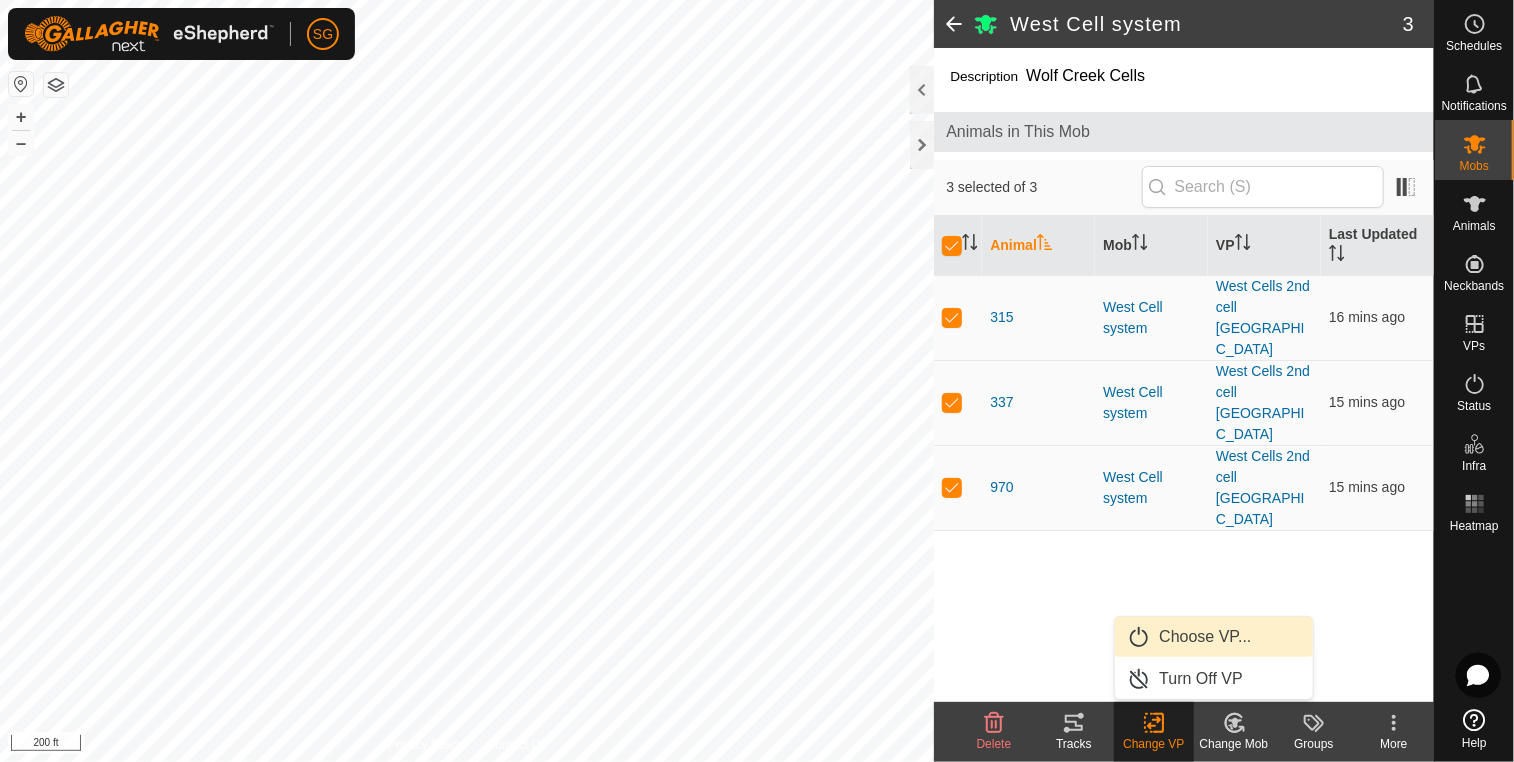 click on "Choose VP..." at bounding box center [1214, 637] 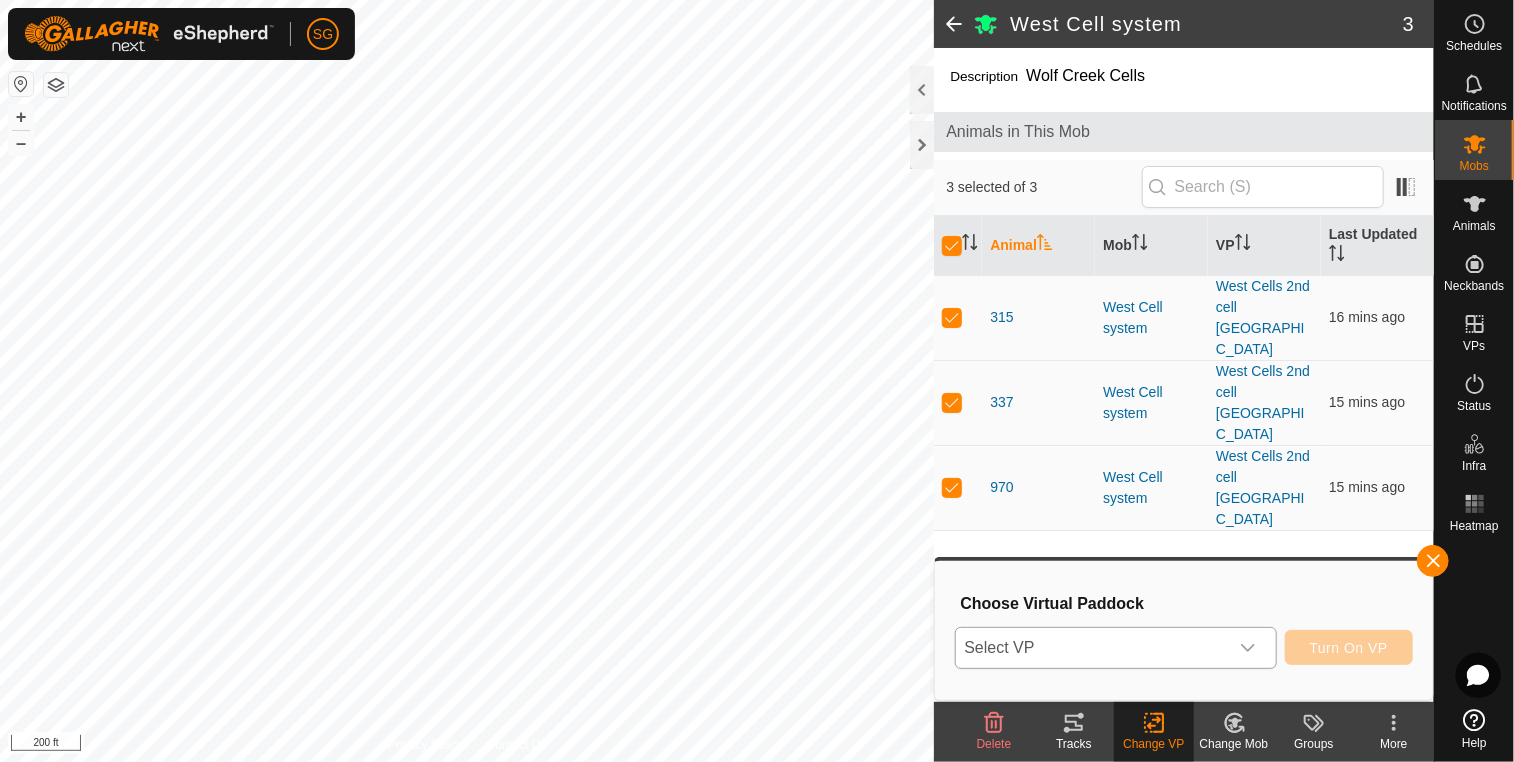 click on "Select VP" at bounding box center (1091, 648) 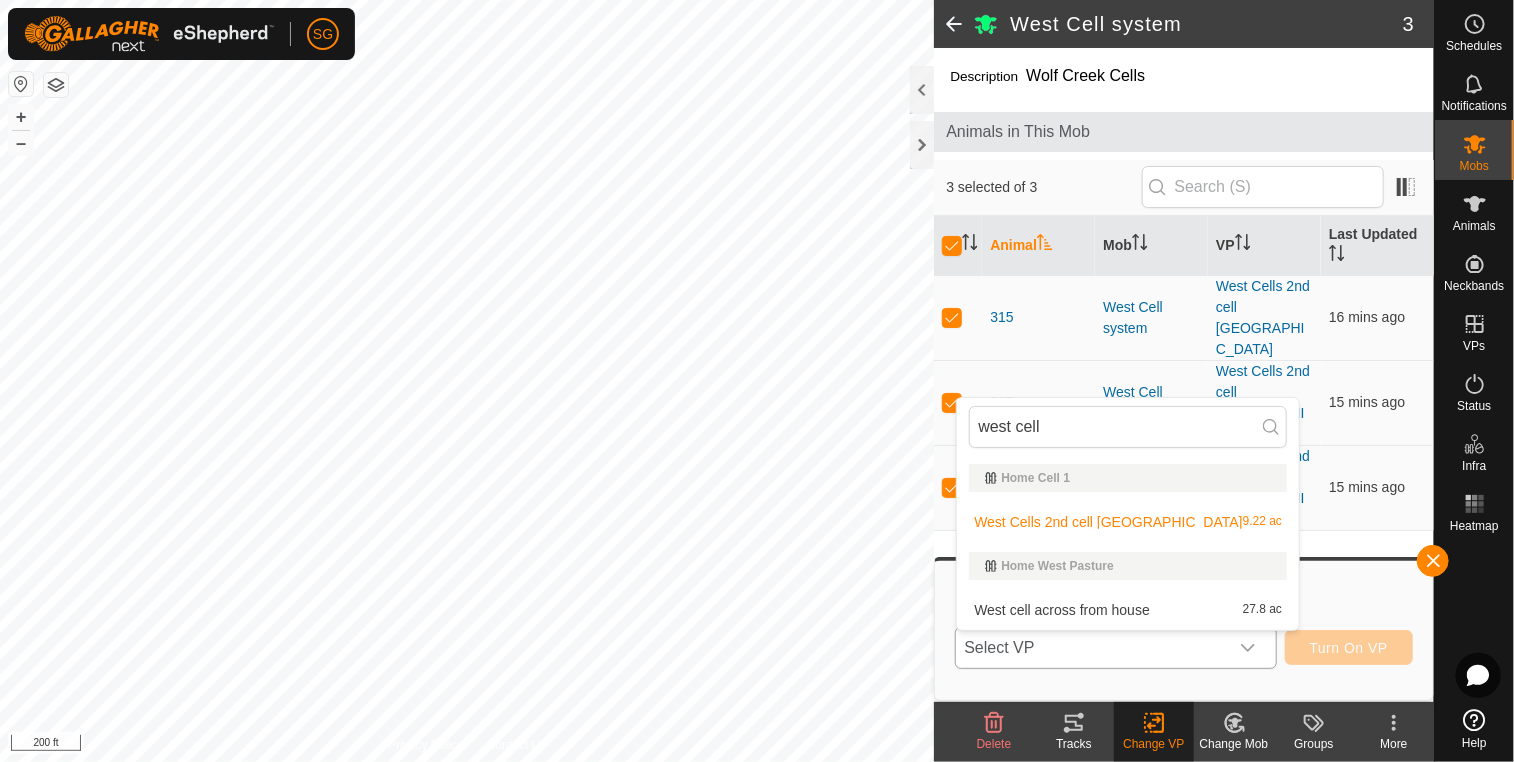 type on "west cell" 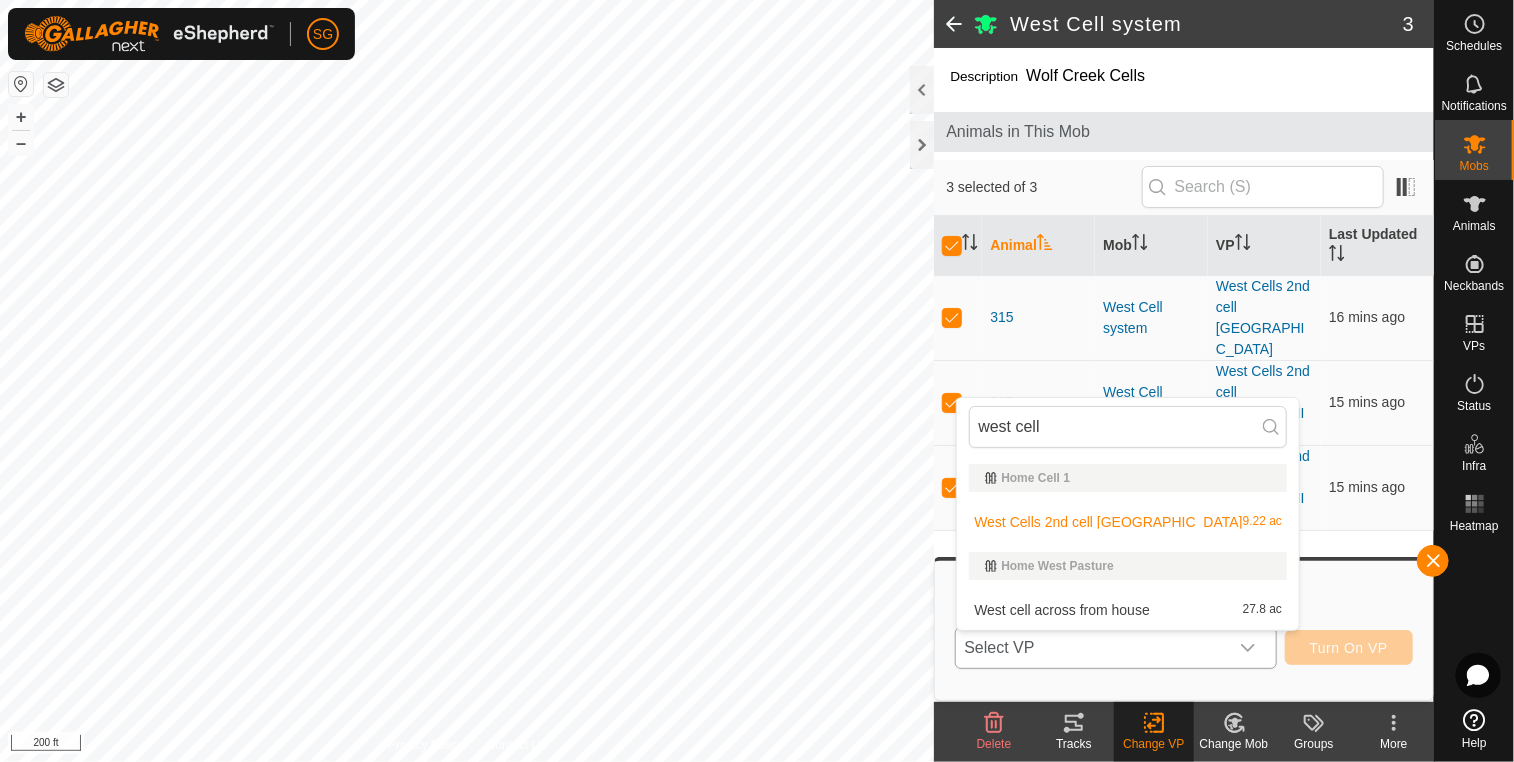 type 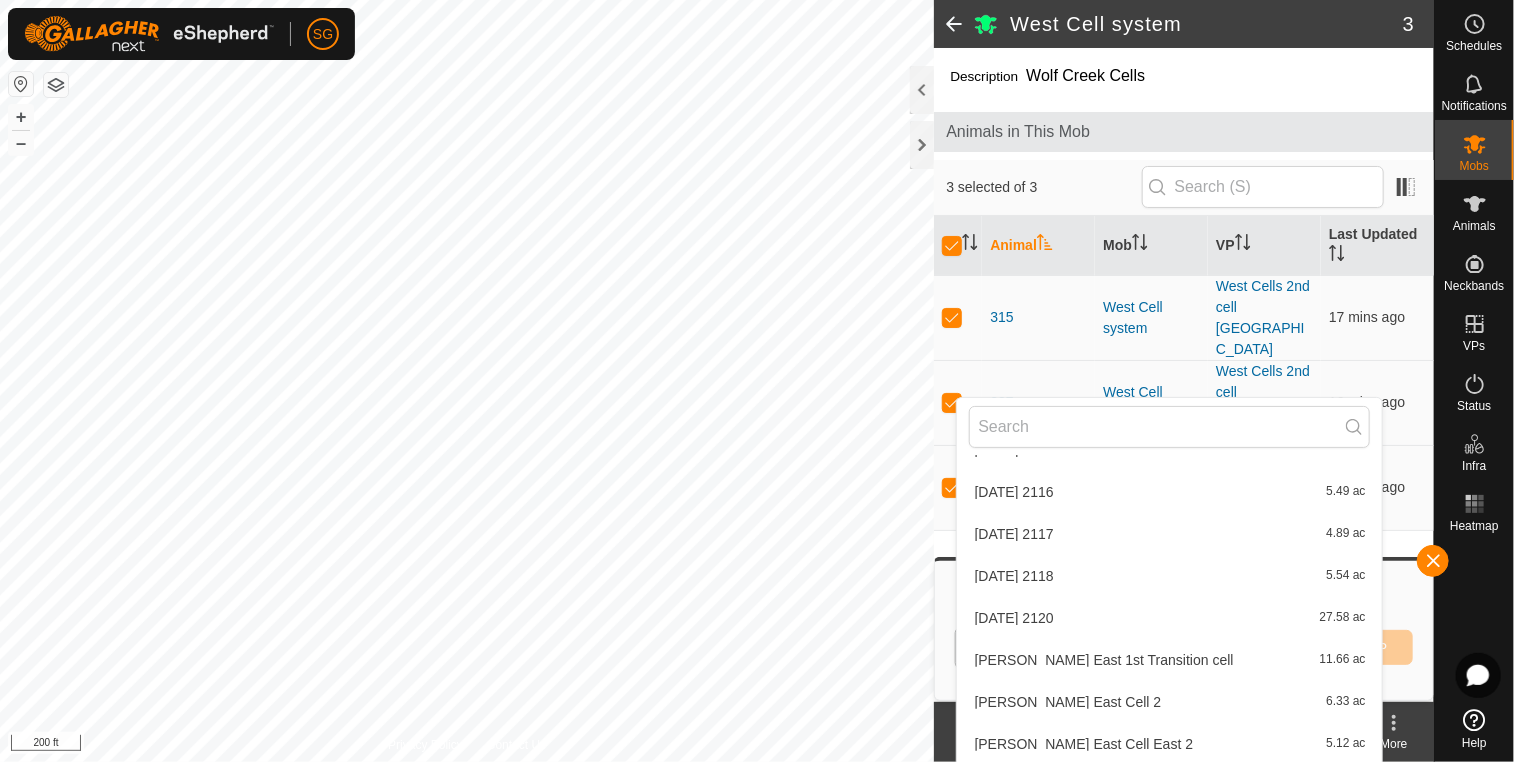 scroll, scrollTop: 700, scrollLeft: 0, axis: vertical 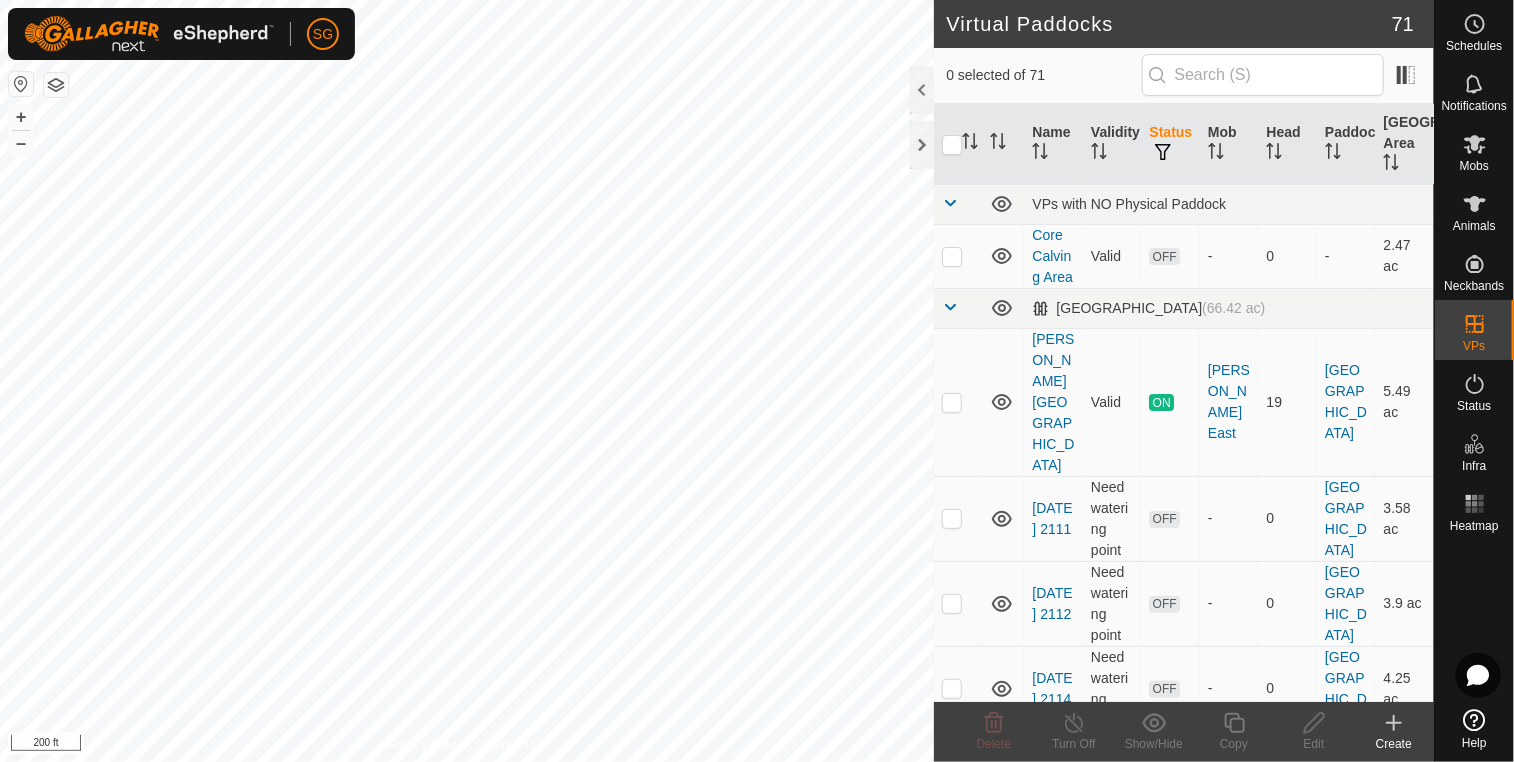 checkbox on "true" 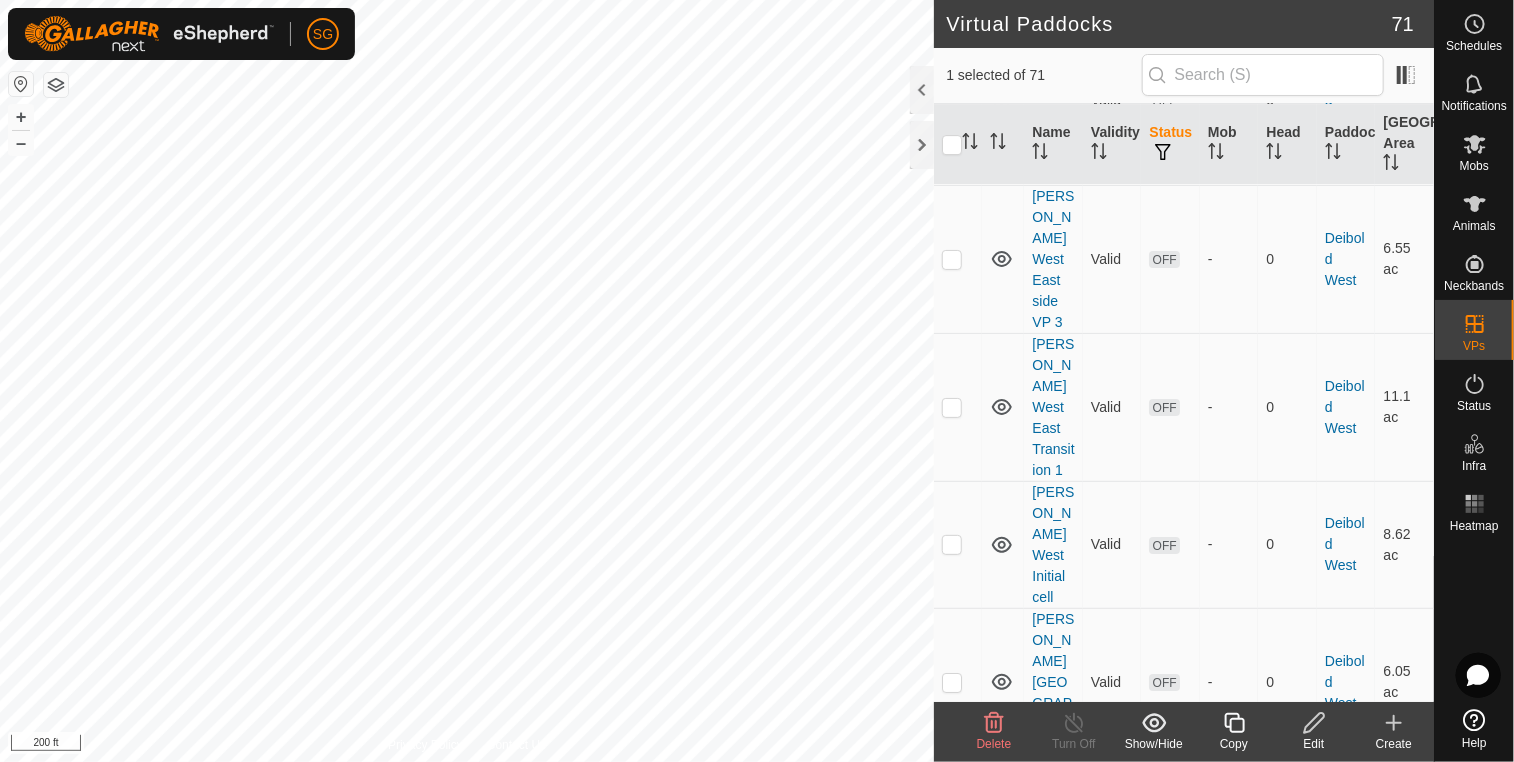scroll, scrollTop: 3300, scrollLeft: 0, axis: vertical 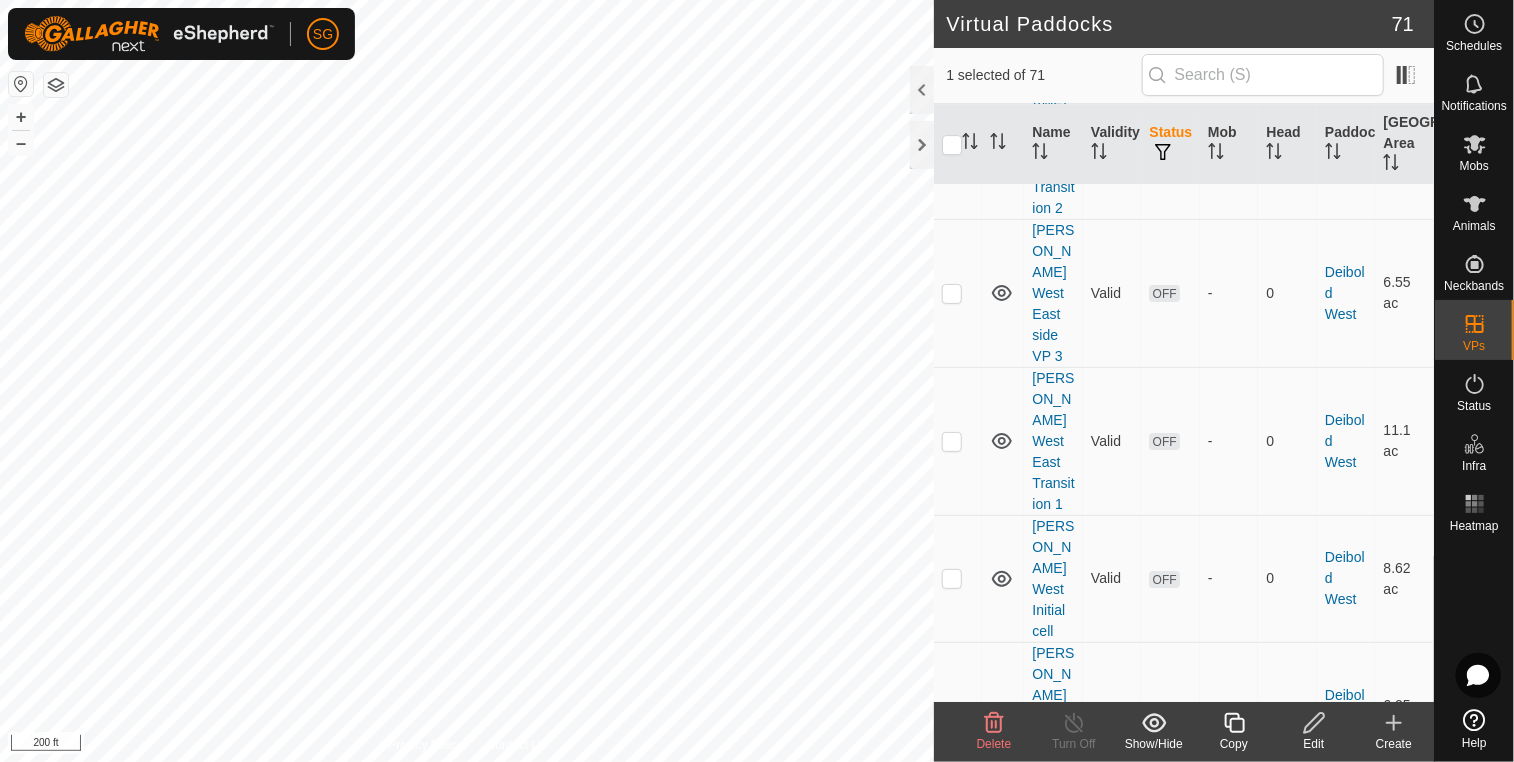 click 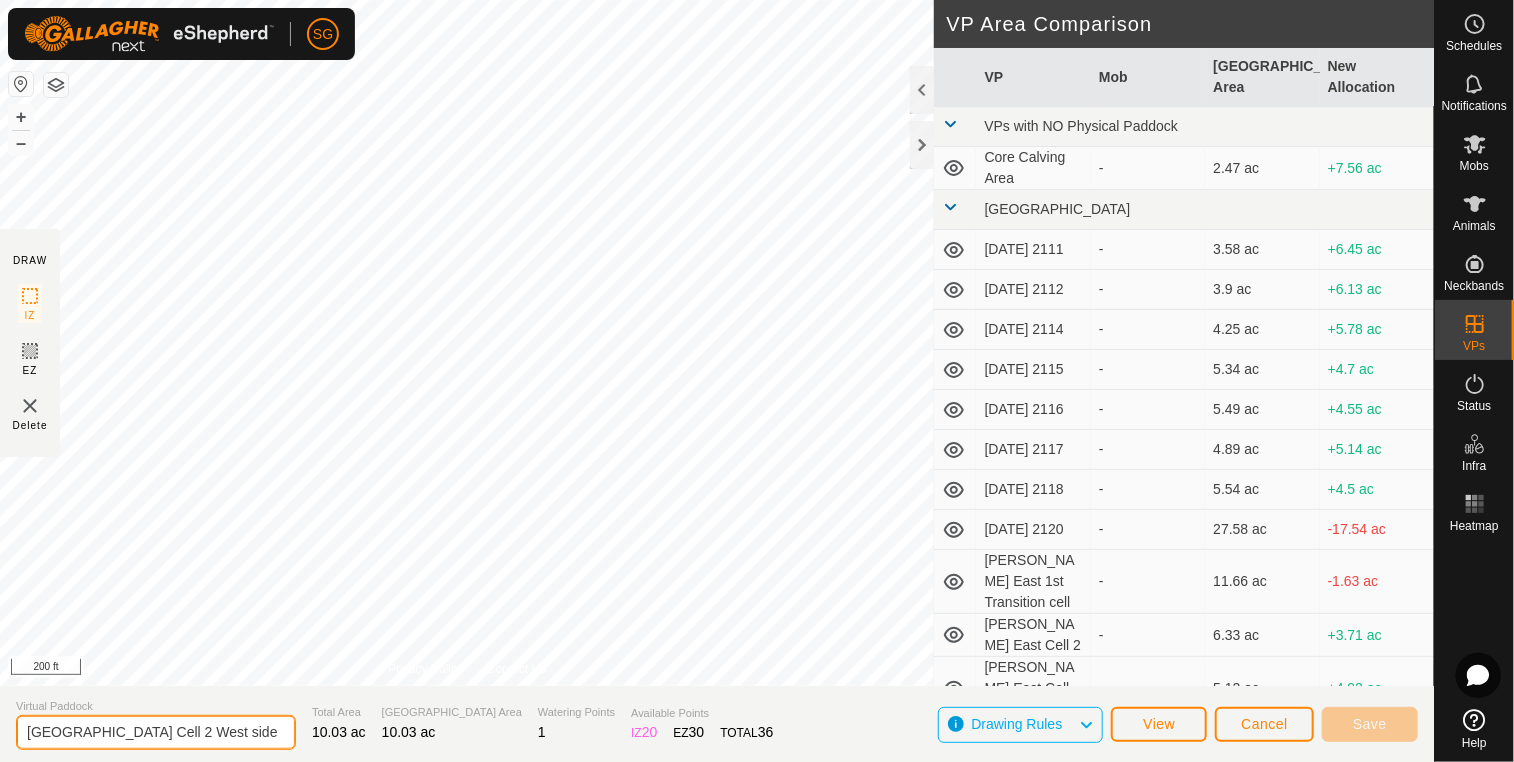 drag, startPoint x: 95, startPoint y: 734, endPoint x: 26, endPoint y: 734, distance: 69 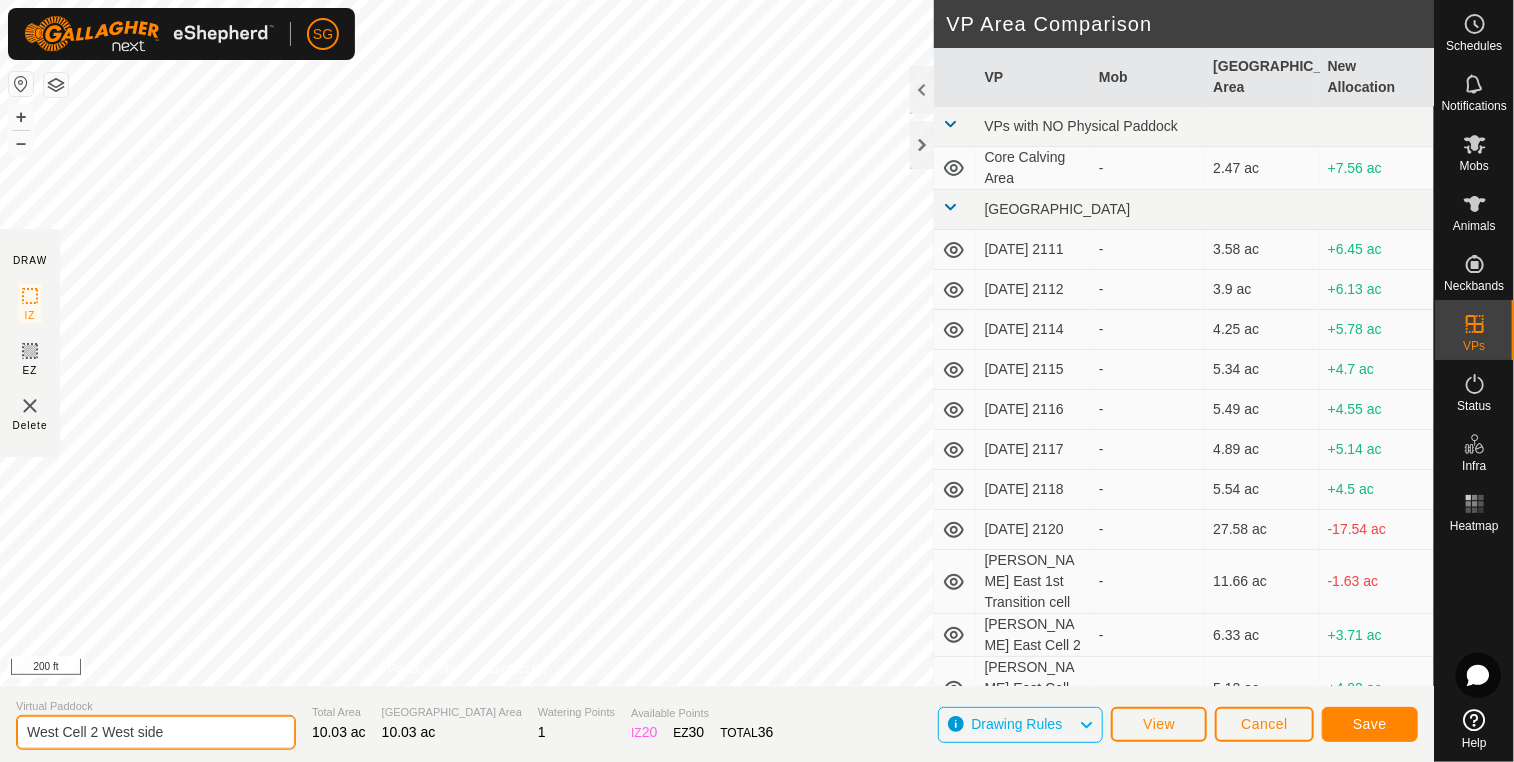 type on "West Cell 2 West side" 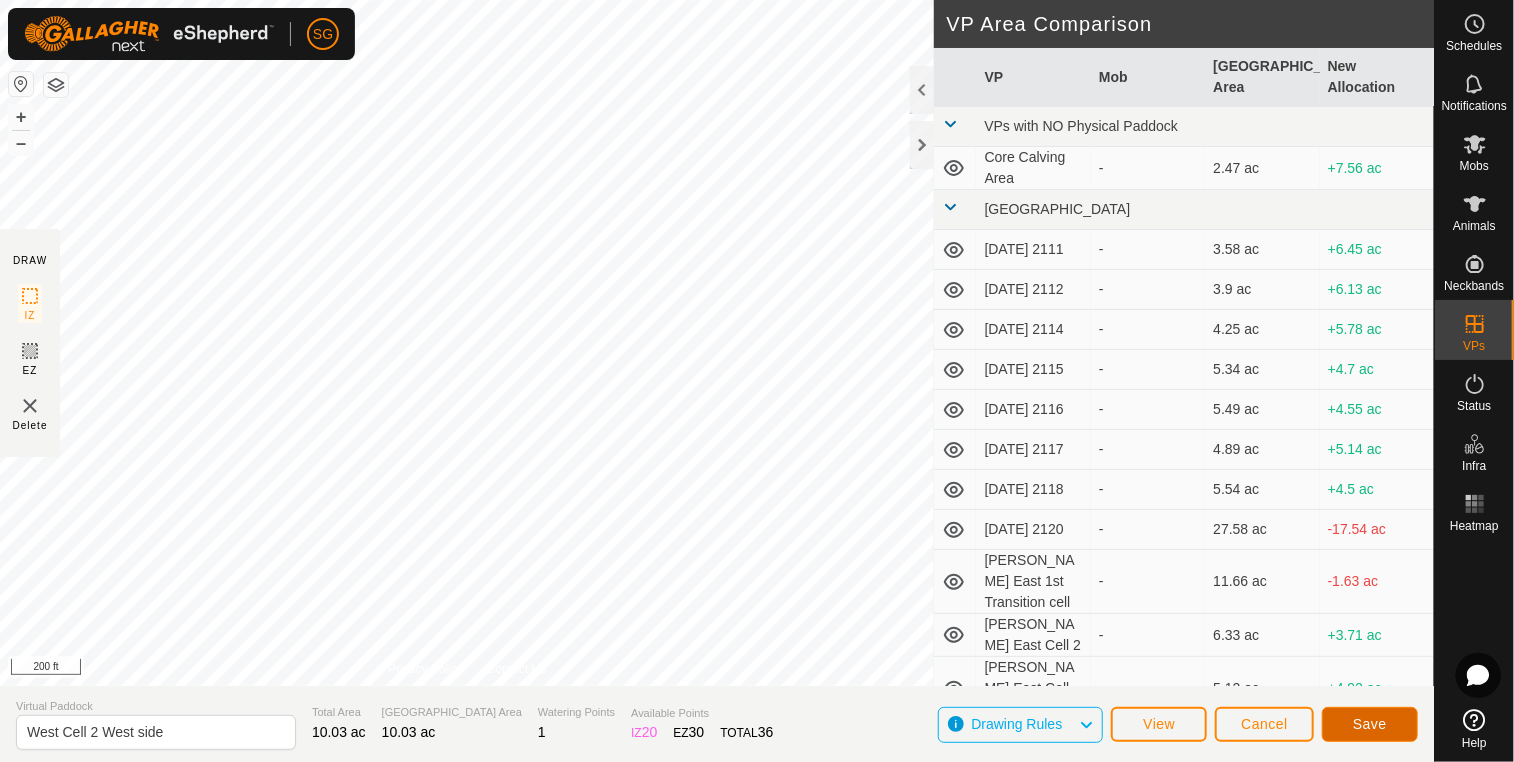 click on "Save" 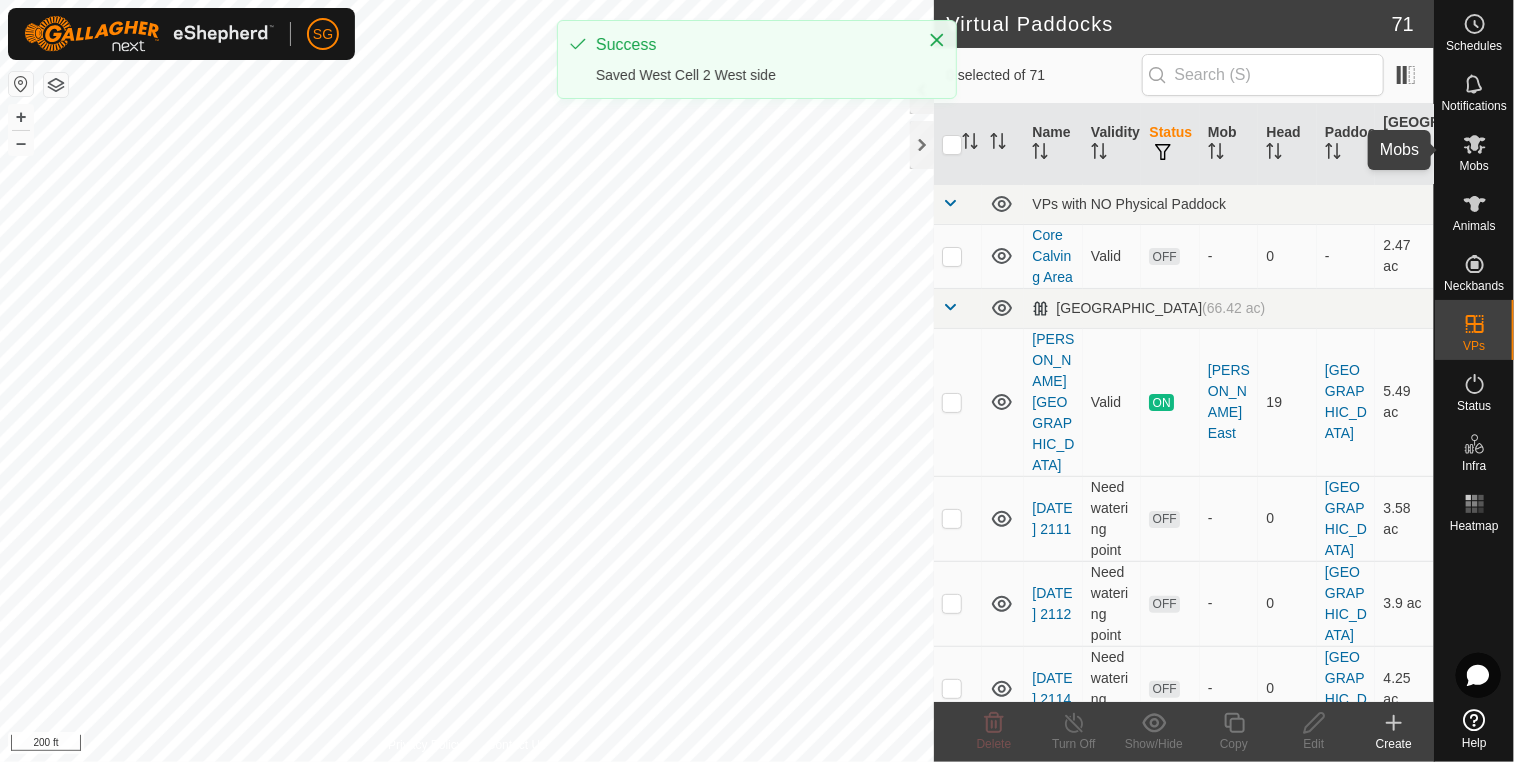 click 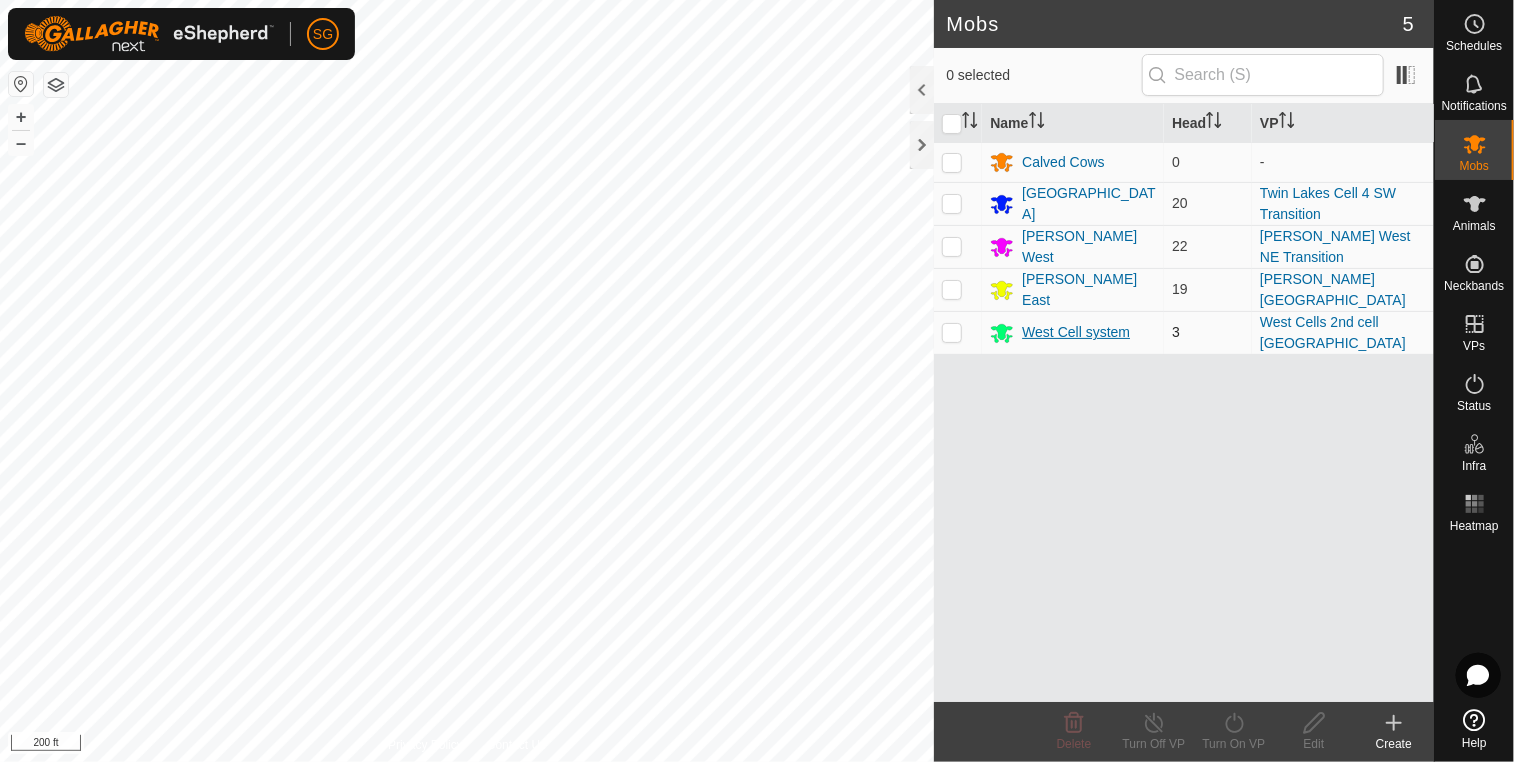 click on "West Cell system" at bounding box center [1076, 332] 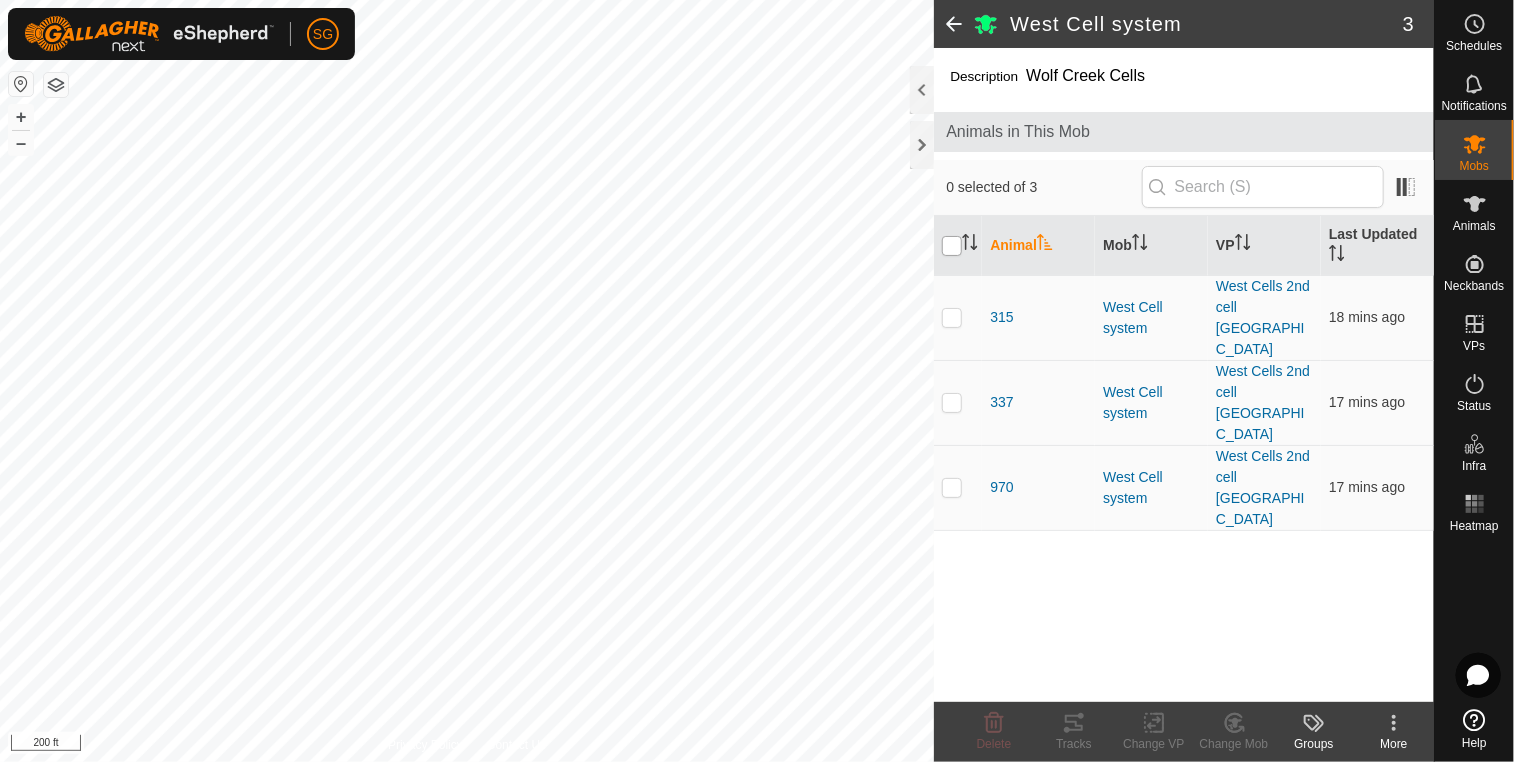 click at bounding box center [952, 246] 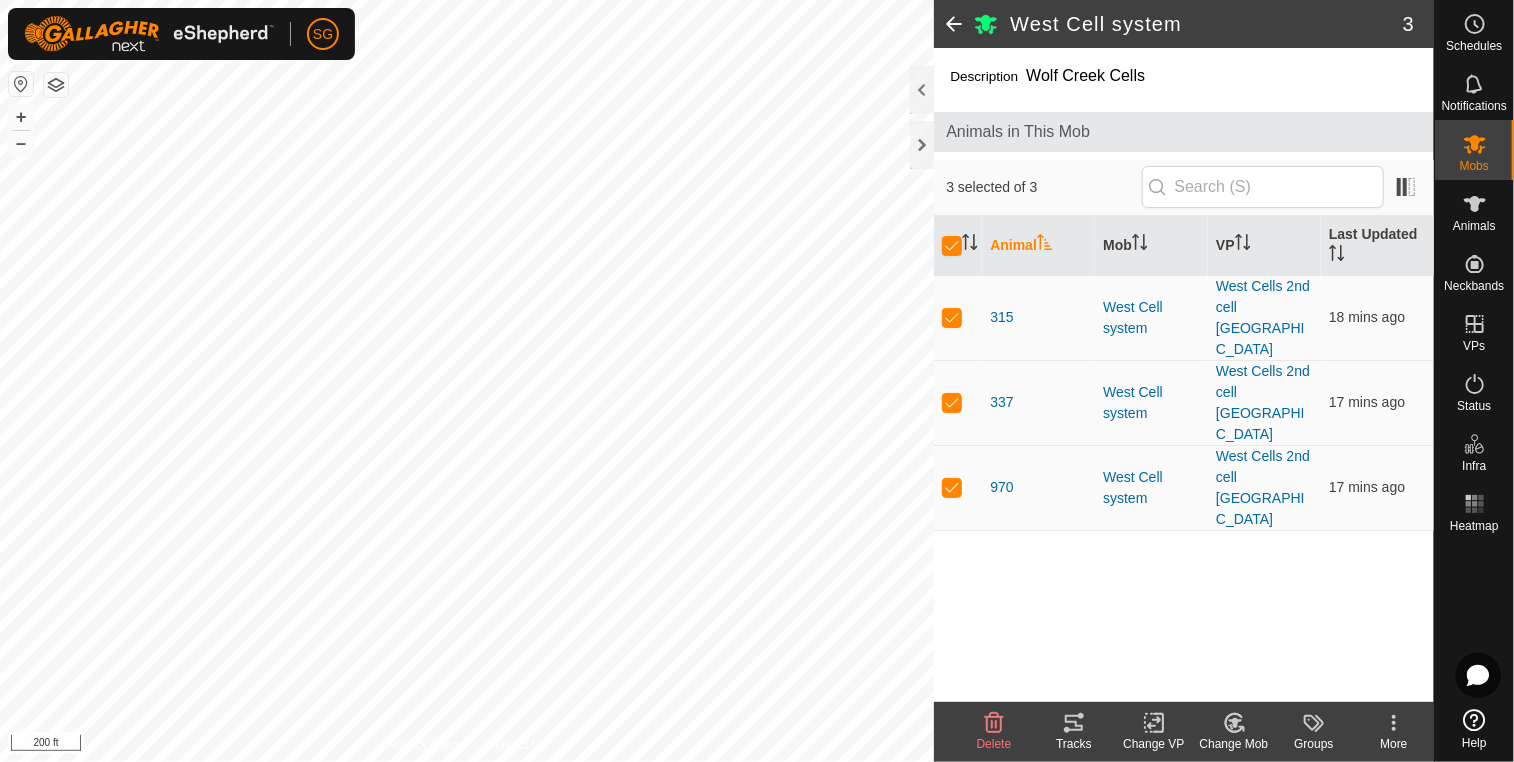 click 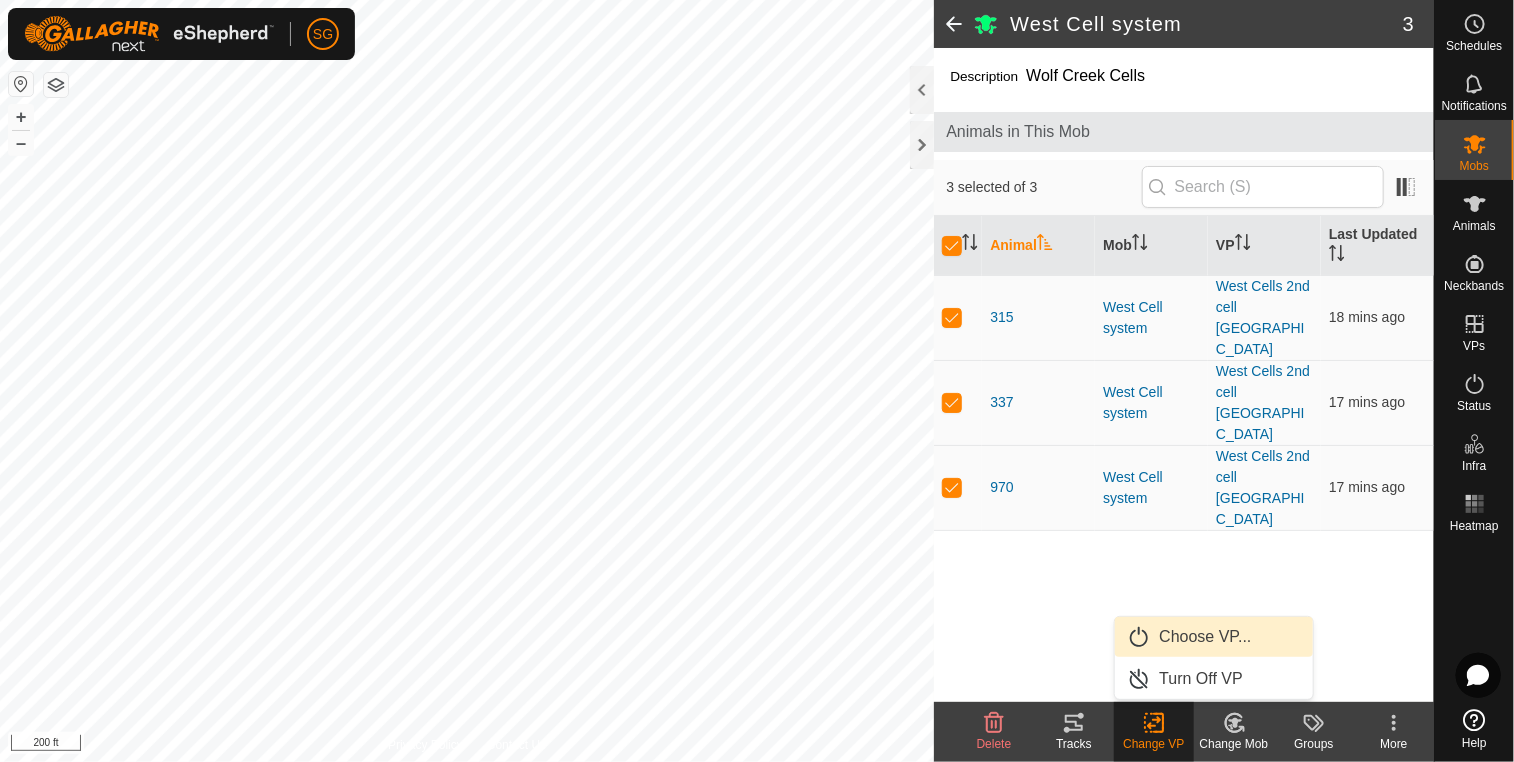 click on "Choose VP..." at bounding box center [1214, 637] 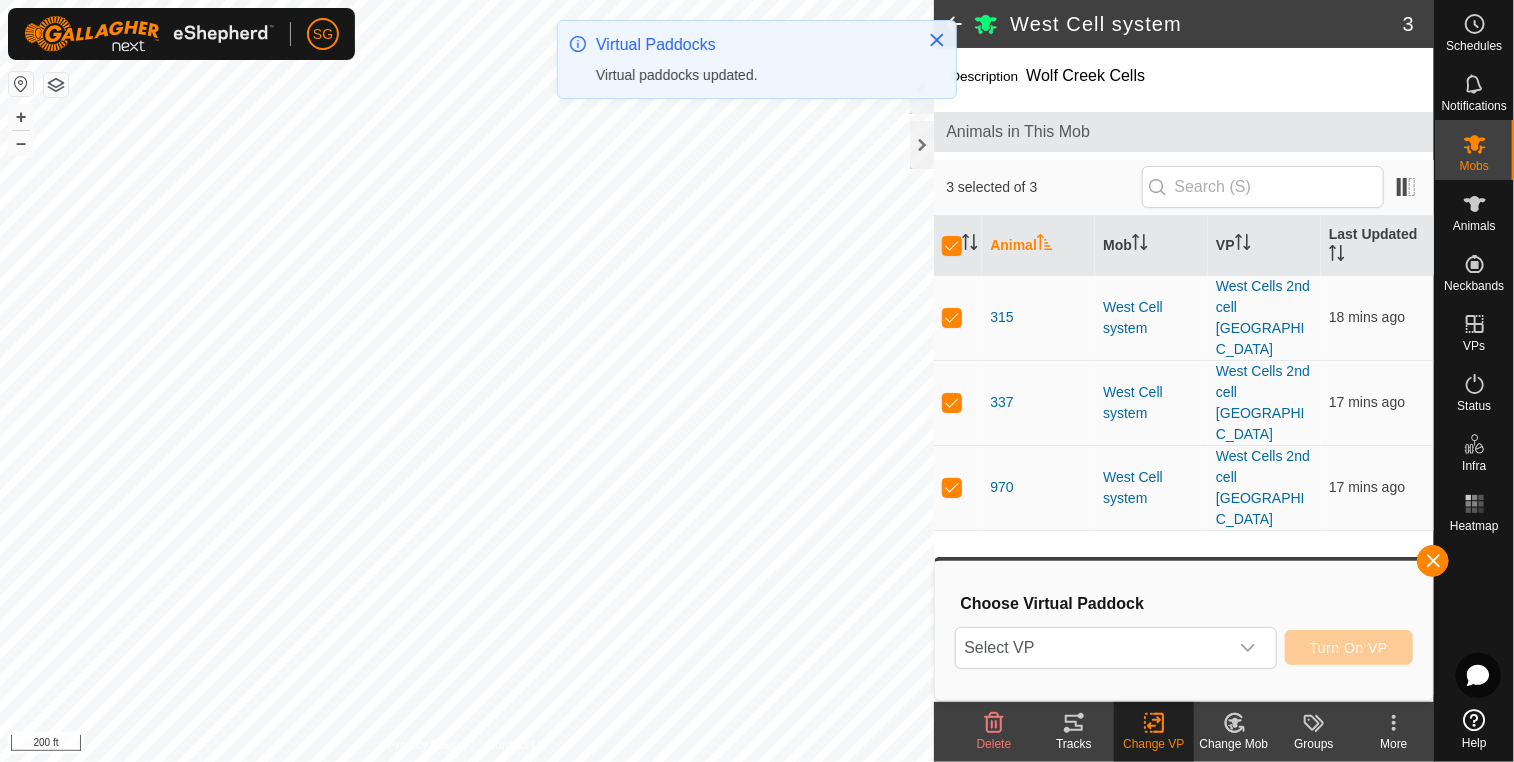click on "Select VP" at bounding box center (1091, 648) 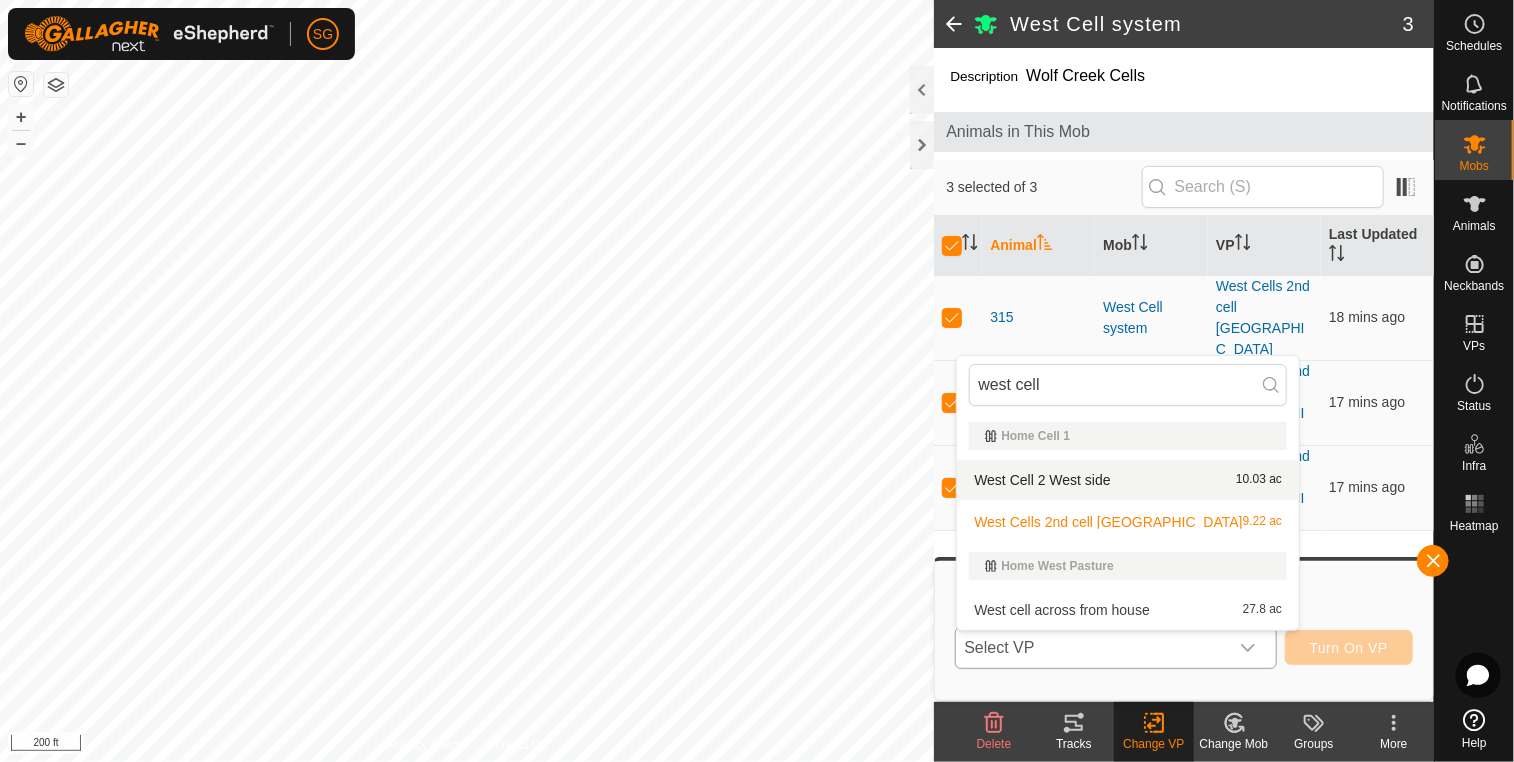 type on "west cell" 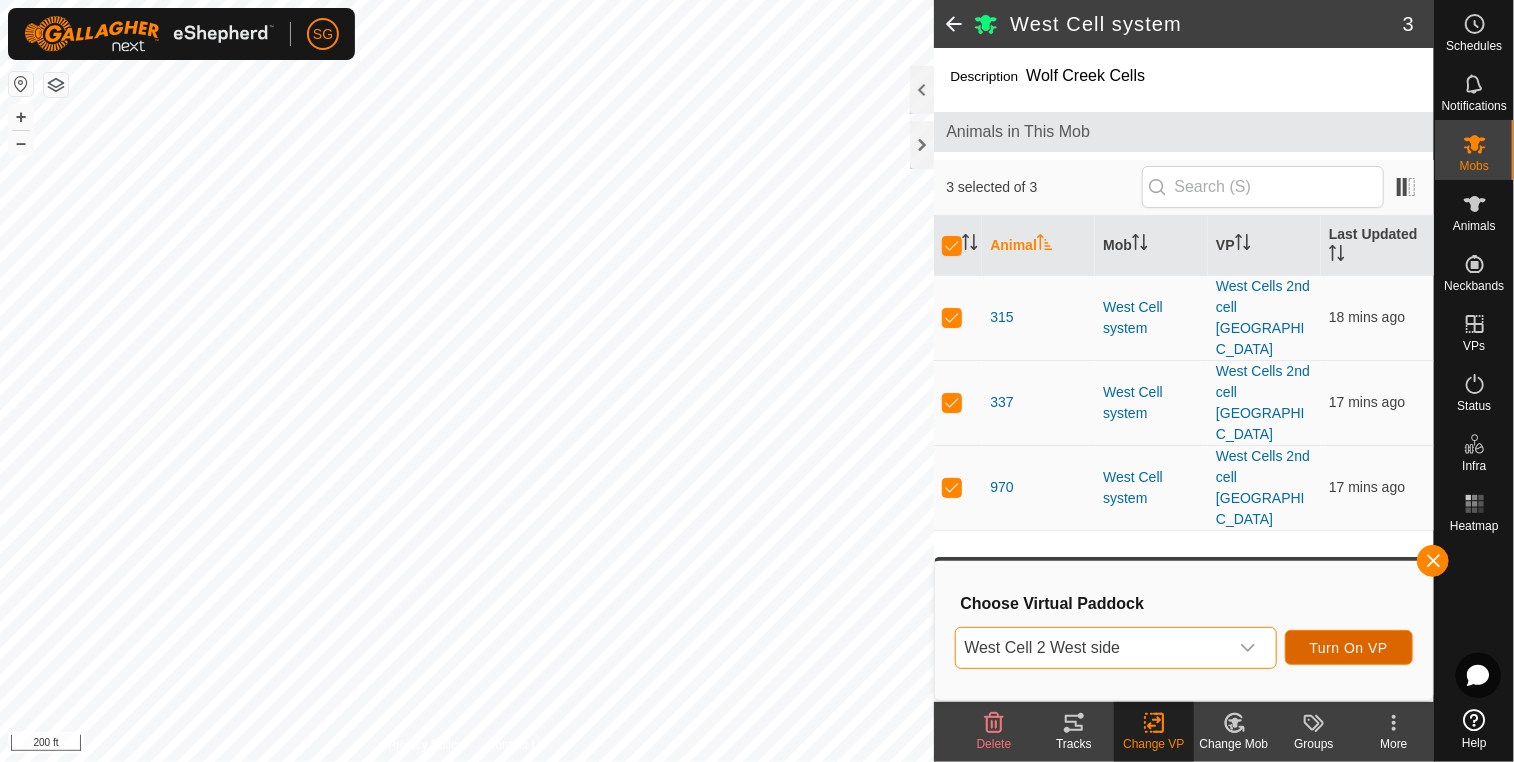 click on "Turn On VP" at bounding box center [1349, 647] 